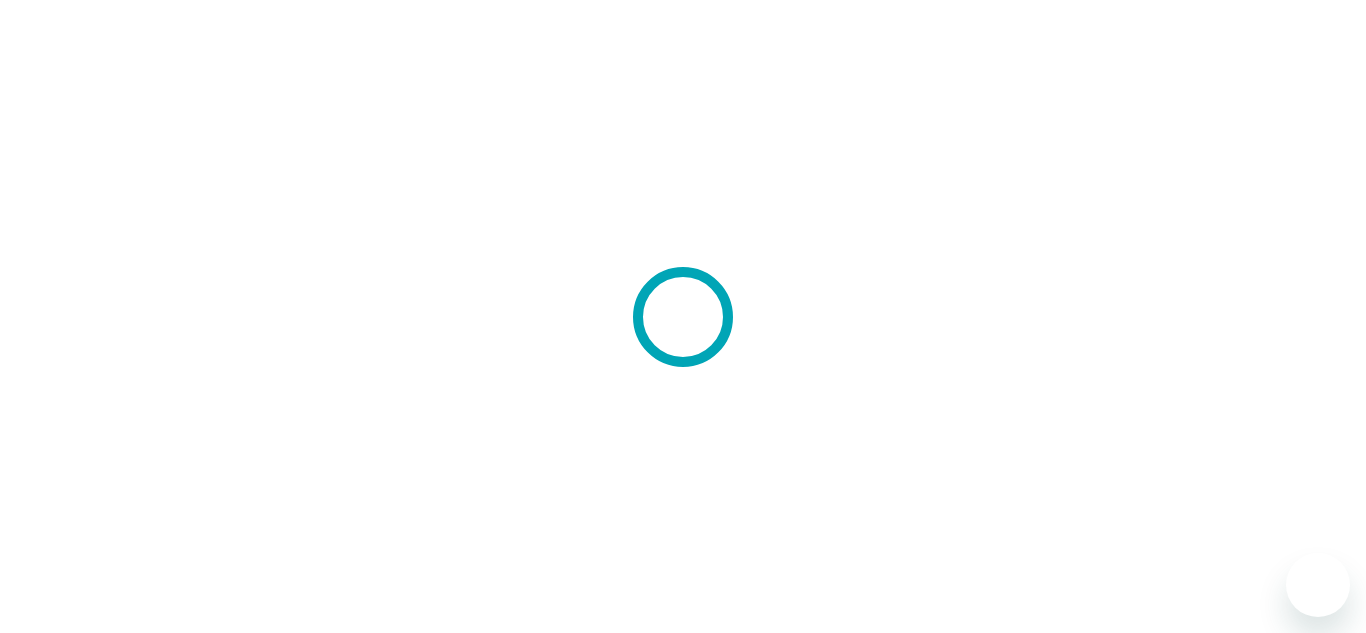 scroll, scrollTop: 0, scrollLeft: 0, axis: both 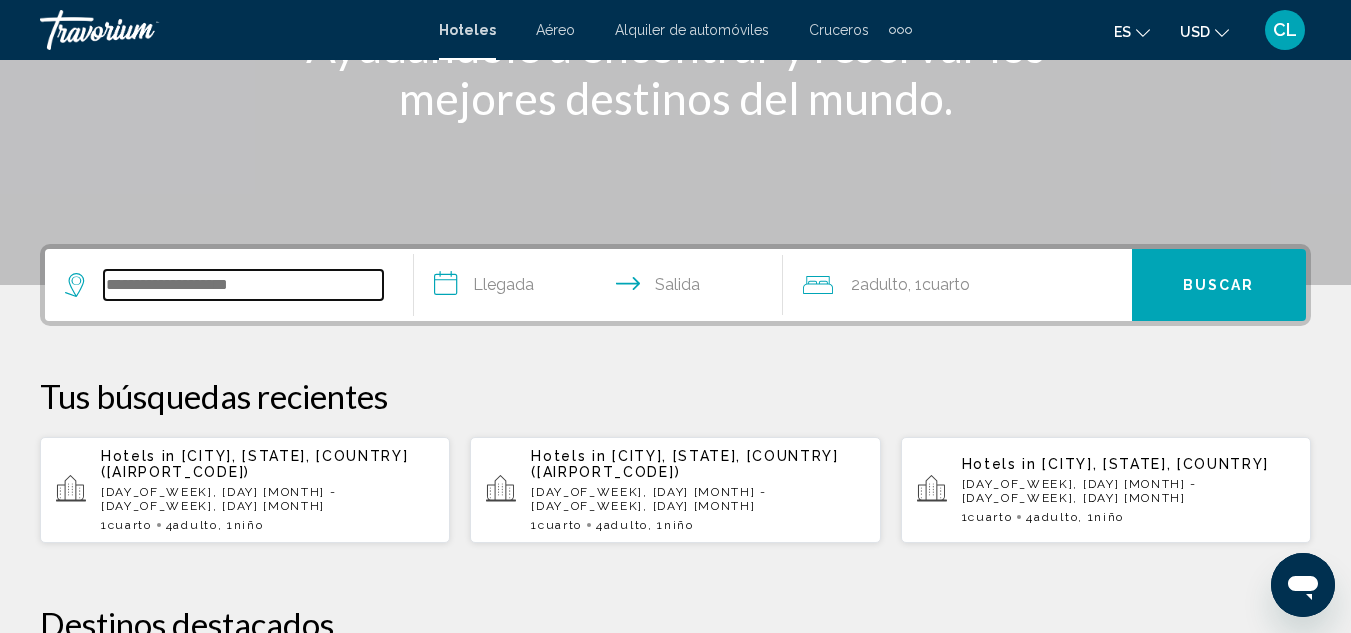 click at bounding box center [243, 285] 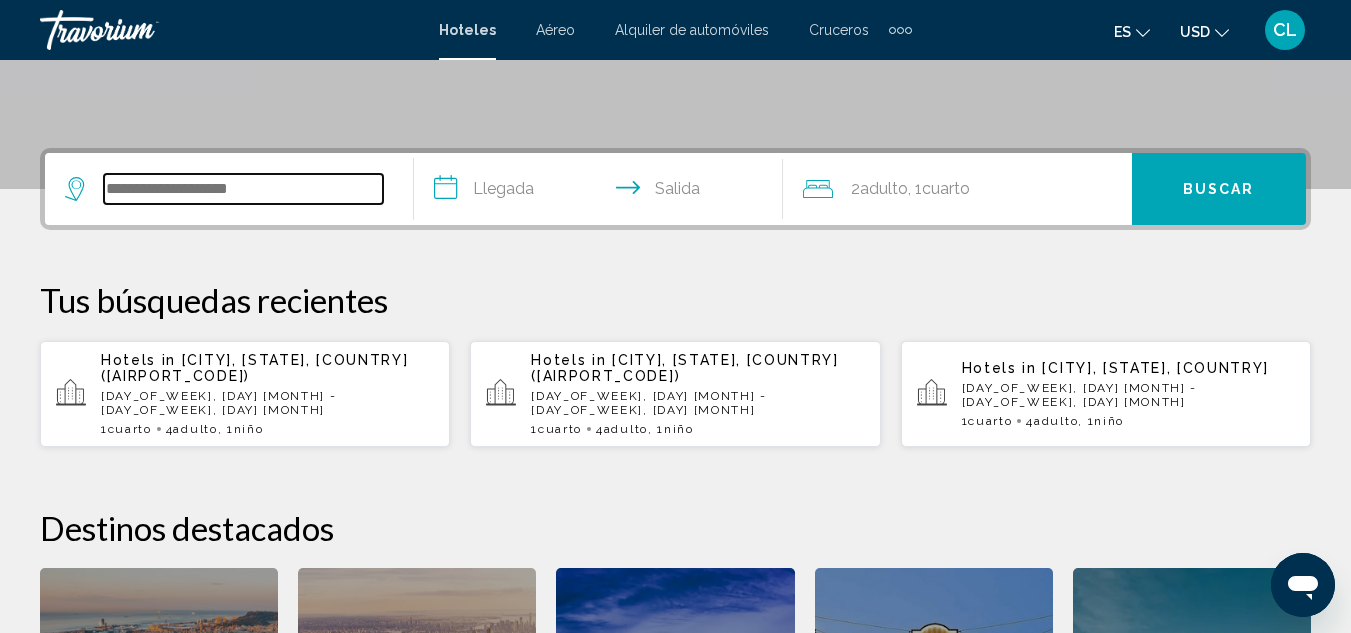 scroll, scrollTop: 494, scrollLeft: 0, axis: vertical 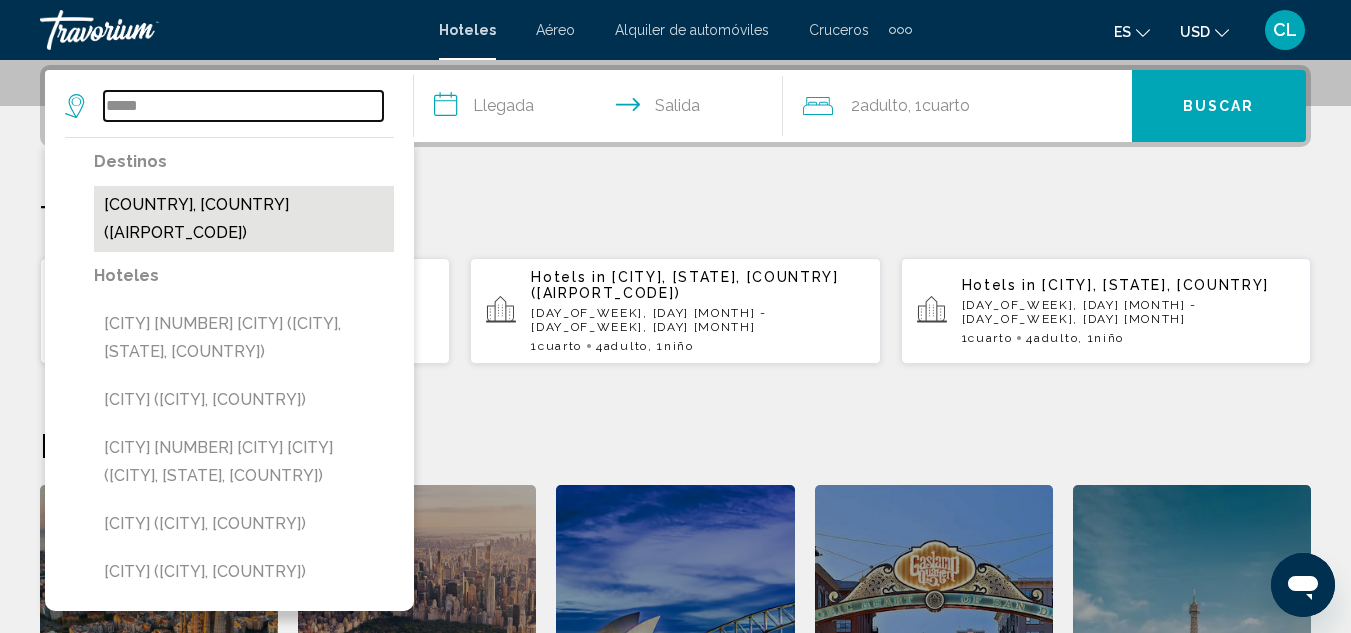 type on "*****" 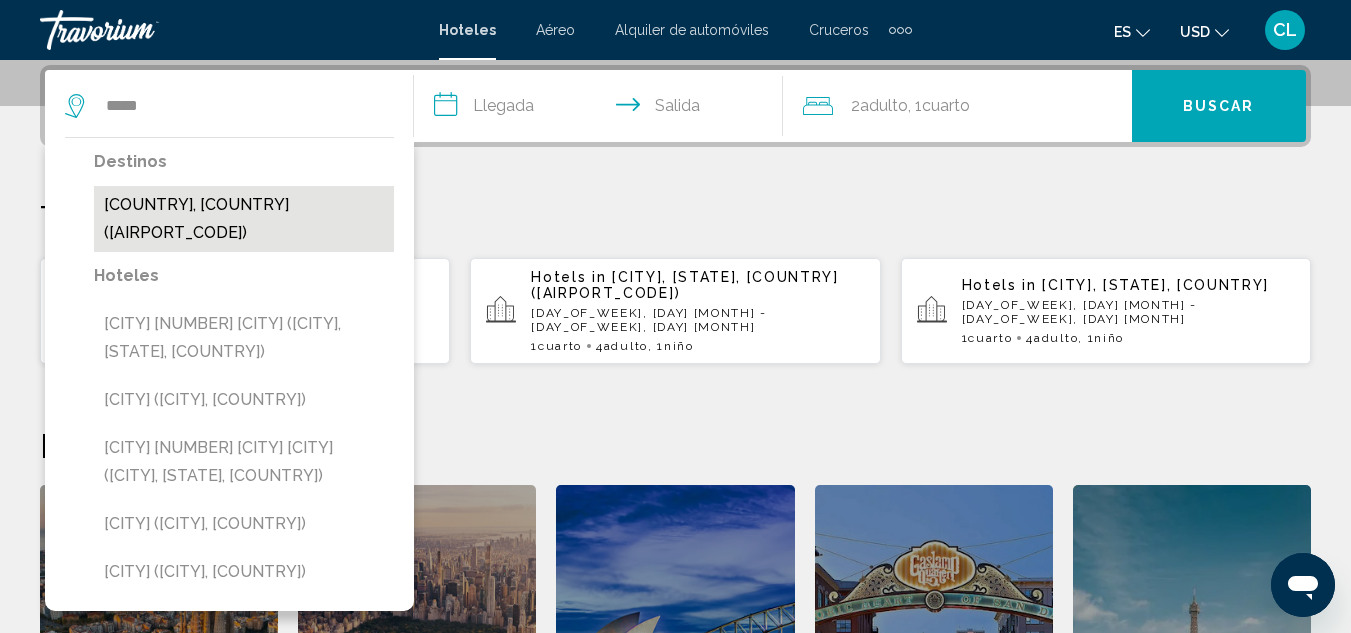 click on "[COUNTRY], [COUNTRY] ([AIRPORT_CODE])" at bounding box center (244, 219) 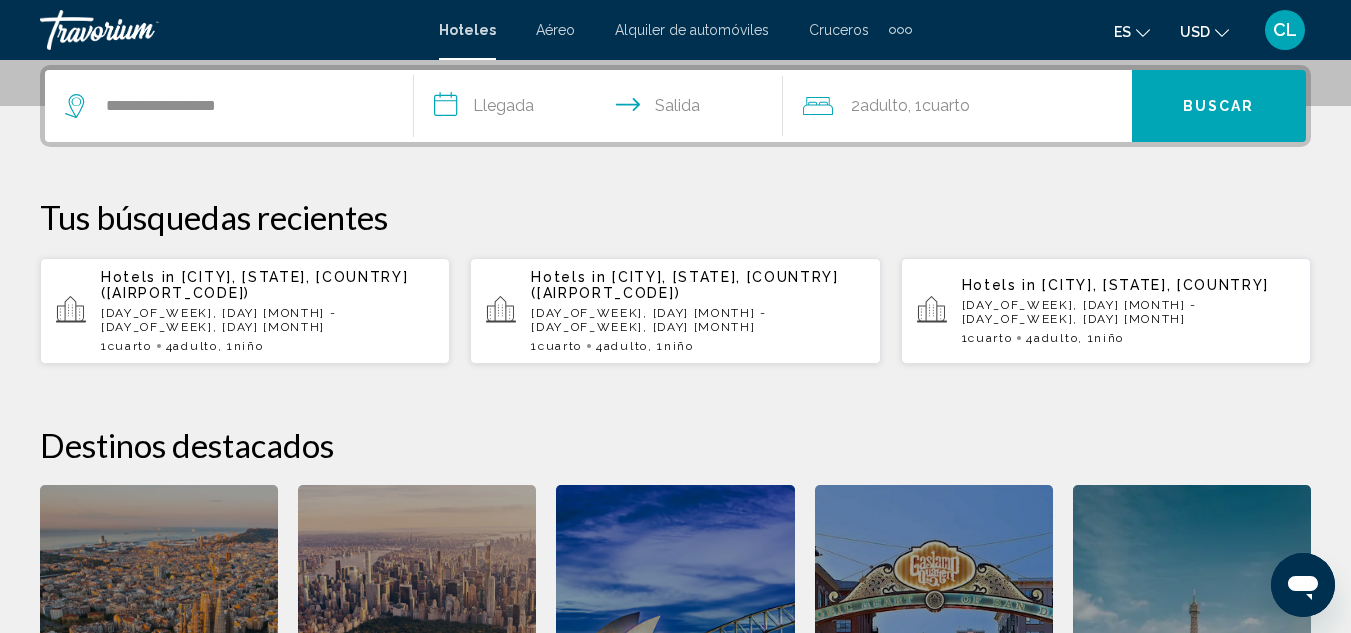 click on "**********" at bounding box center [602, 109] 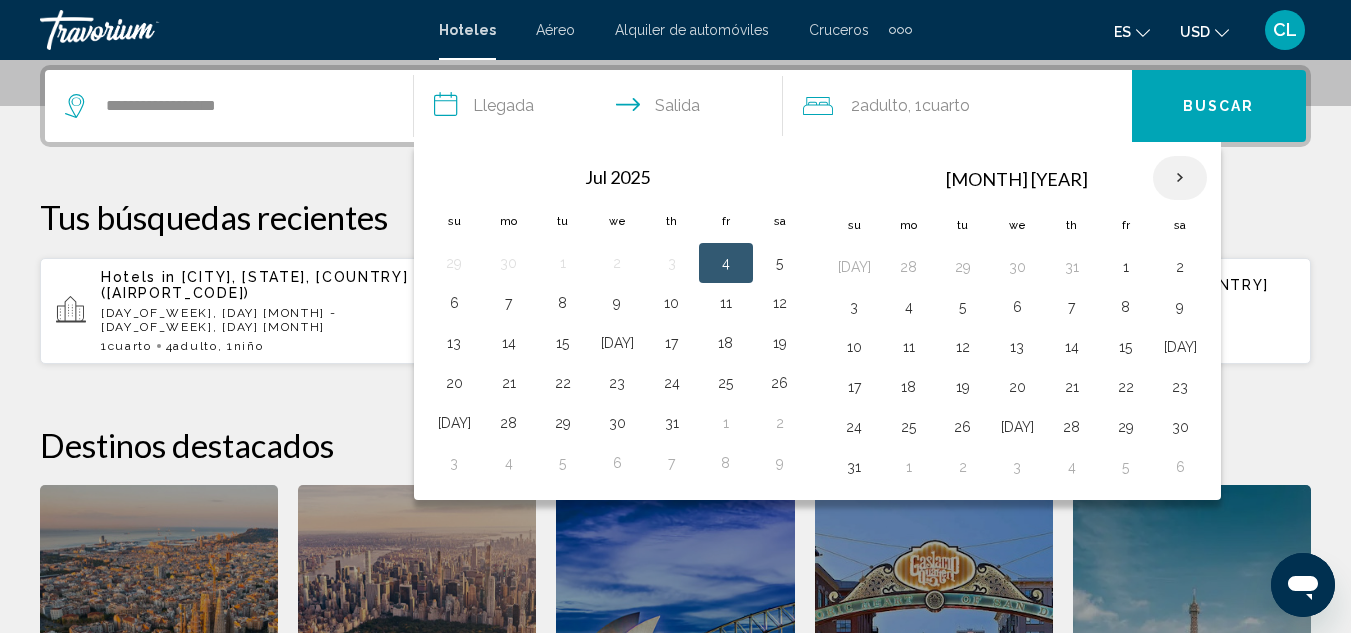 click at bounding box center [1180, 178] 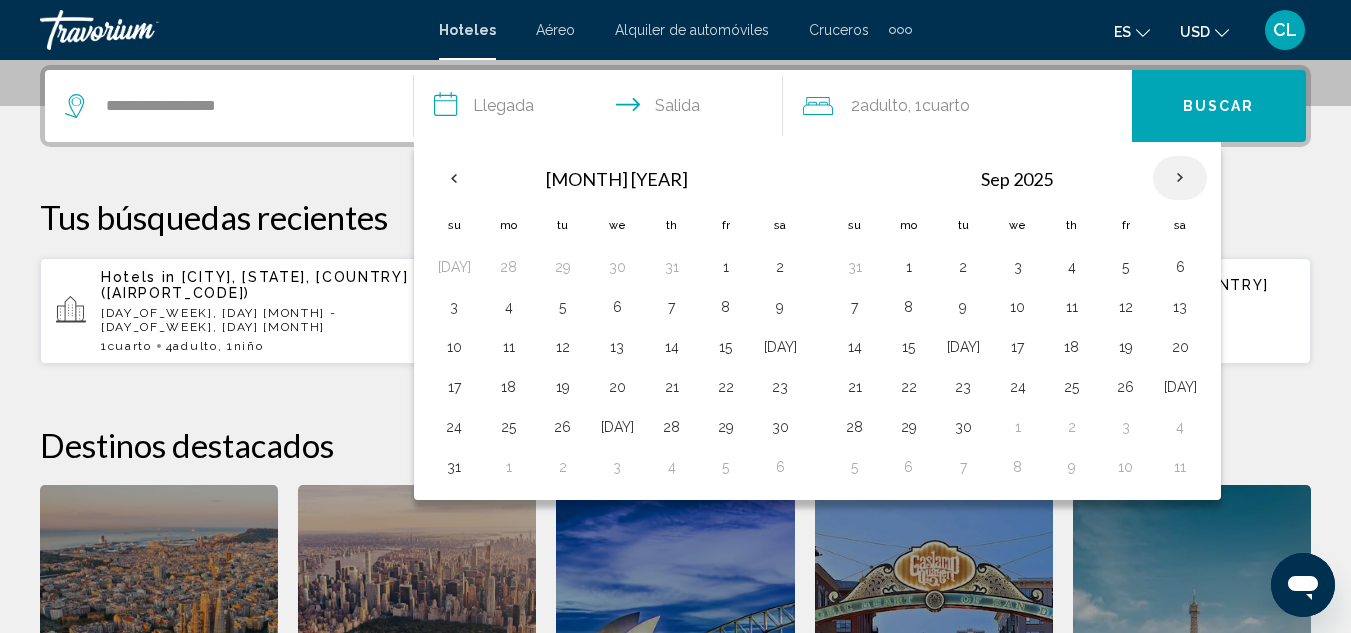 click at bounding box center (1180, 178) 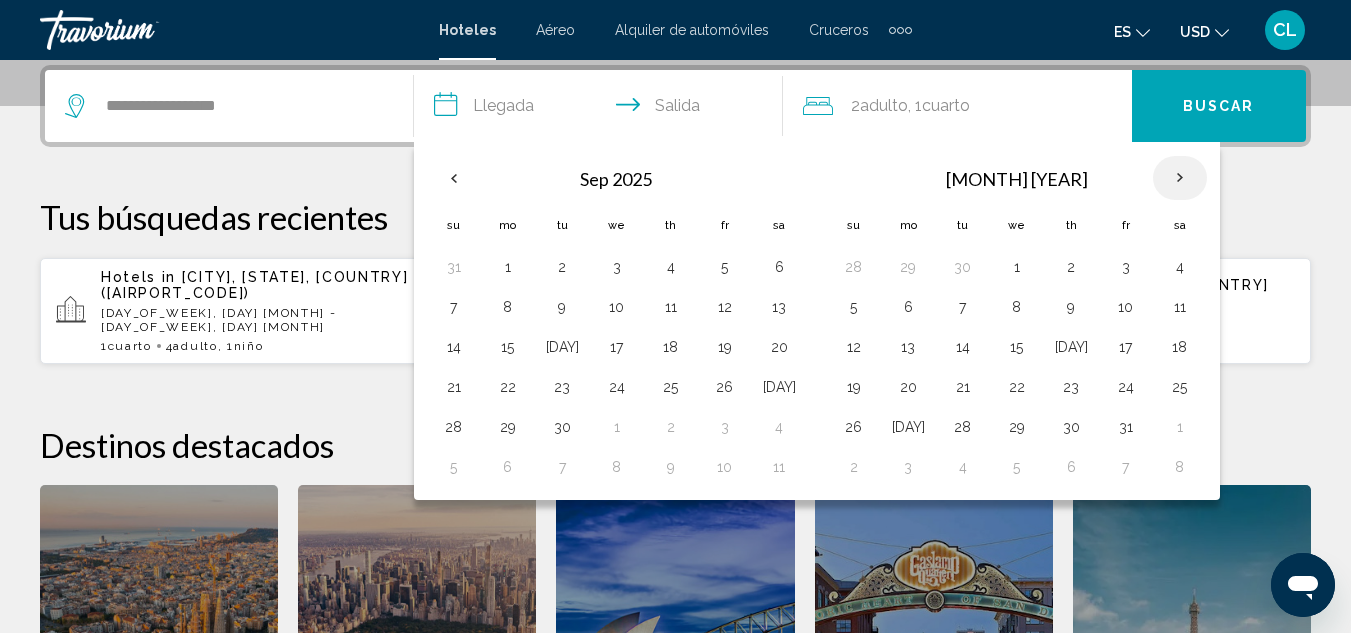 click at bounding box center [1180, 178] 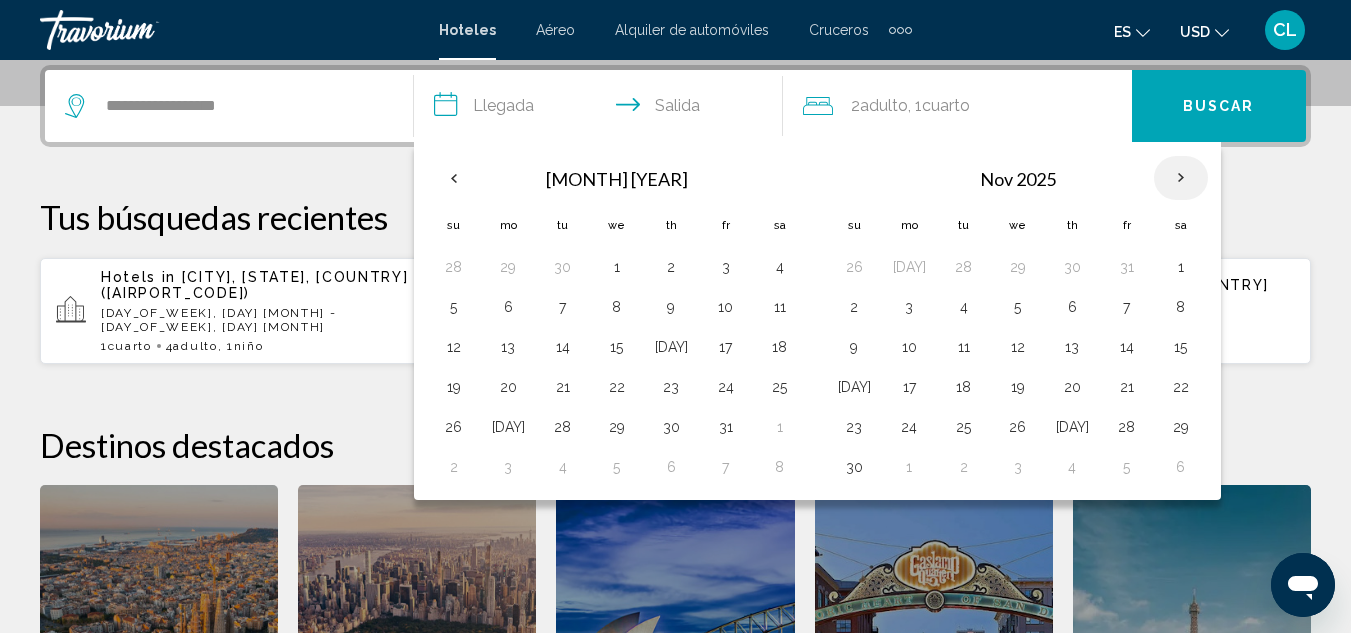 click at bounding box center (1181, 178) 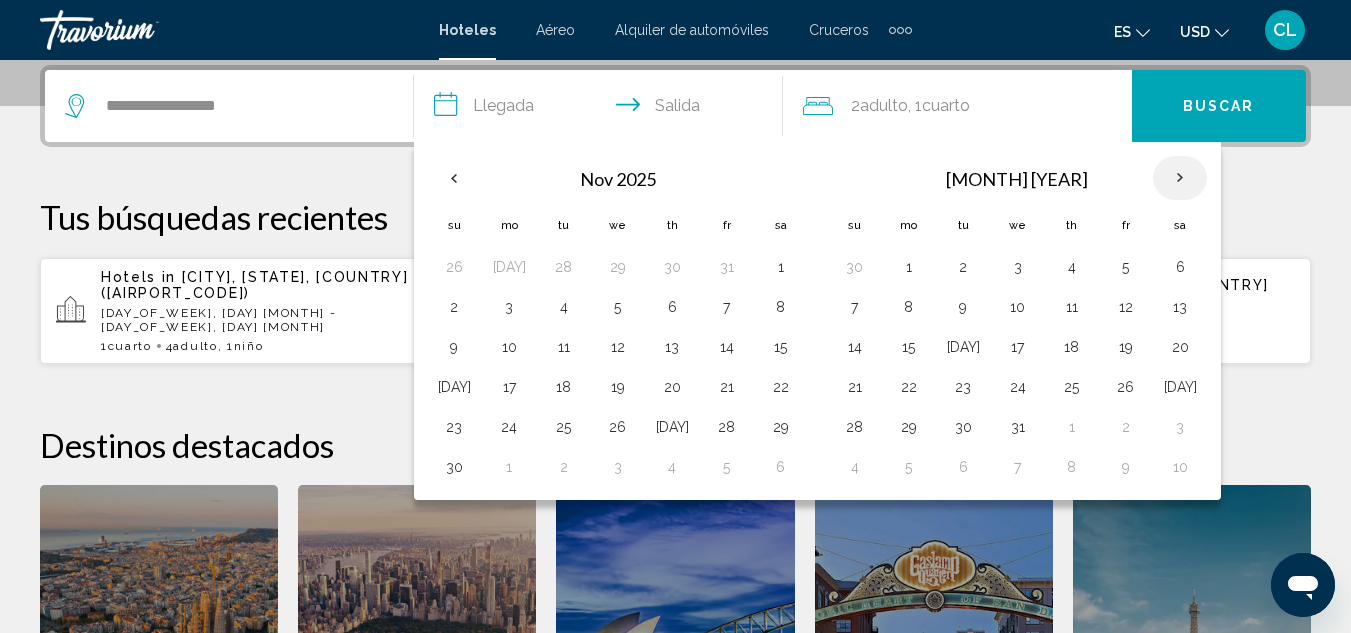 click at bounding box center (1180, 178) 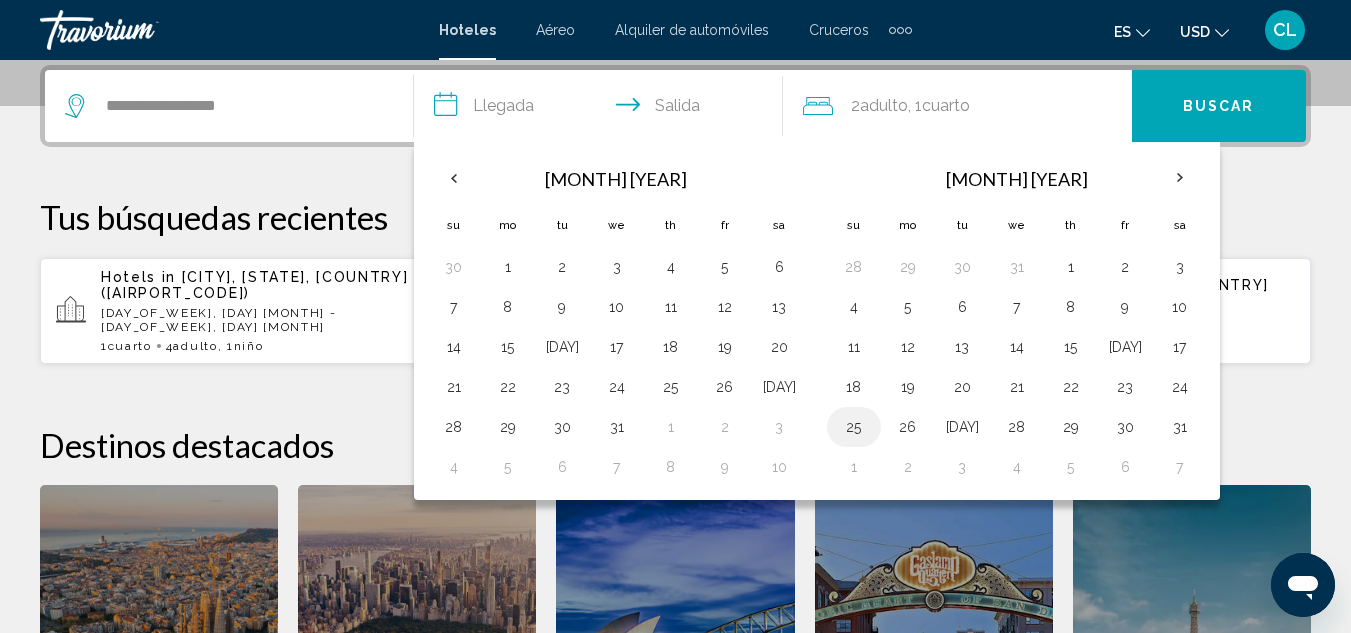 click on "25" at bounding box center (854, 427) 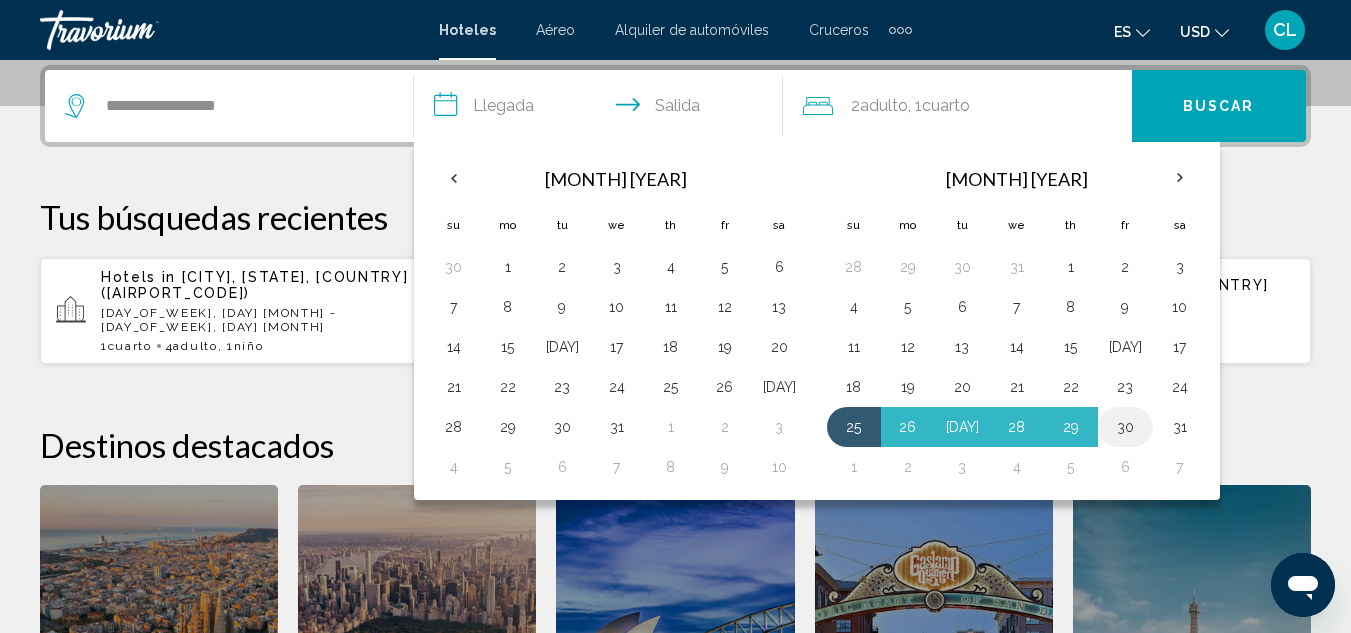 click on "30" at bounding box center (962, 267) 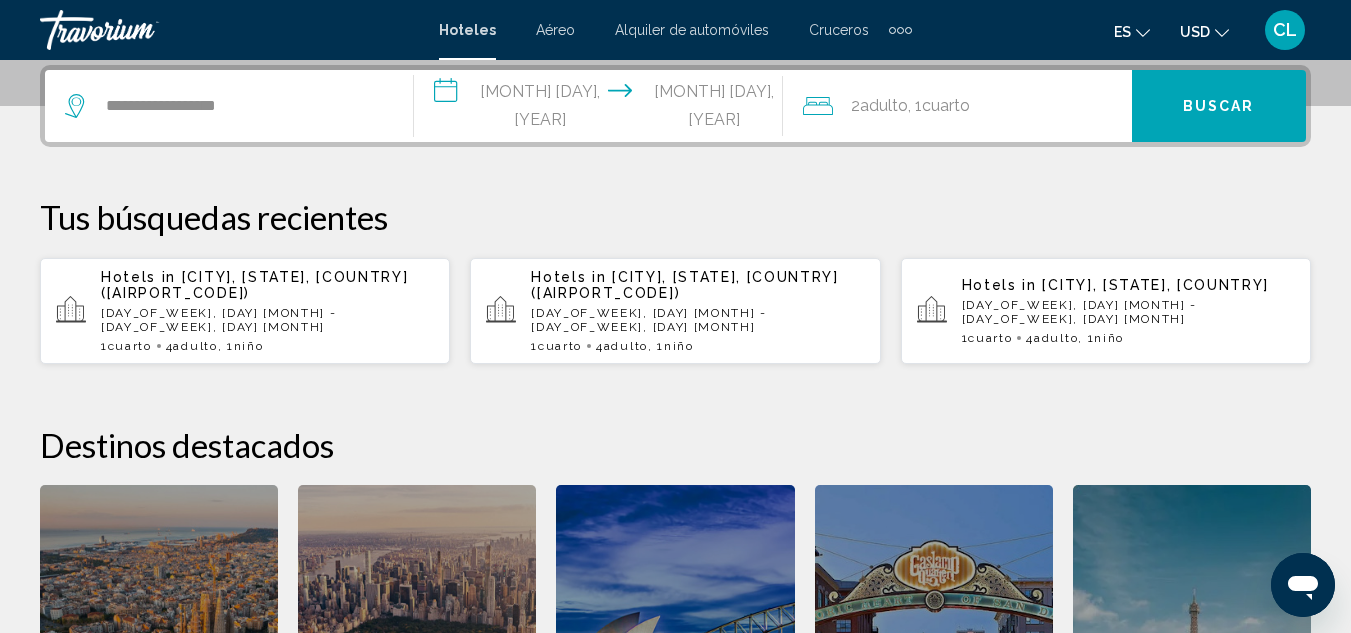 click on "[NUMBER] [ADULT_TYPE] [ADULT_TYPE] , [NUMBER] [CHILD_TYPE] [CHILD_TYPE] , [NUMBER] [ROOM_TYPE] [ROOM_TYPE] [ROOM_TYPE] [ADULT_TYPE]
[NUMBER]
[CHILD_TYPE]
[YEAR]
Add another room" at bounding box center (967, 106) 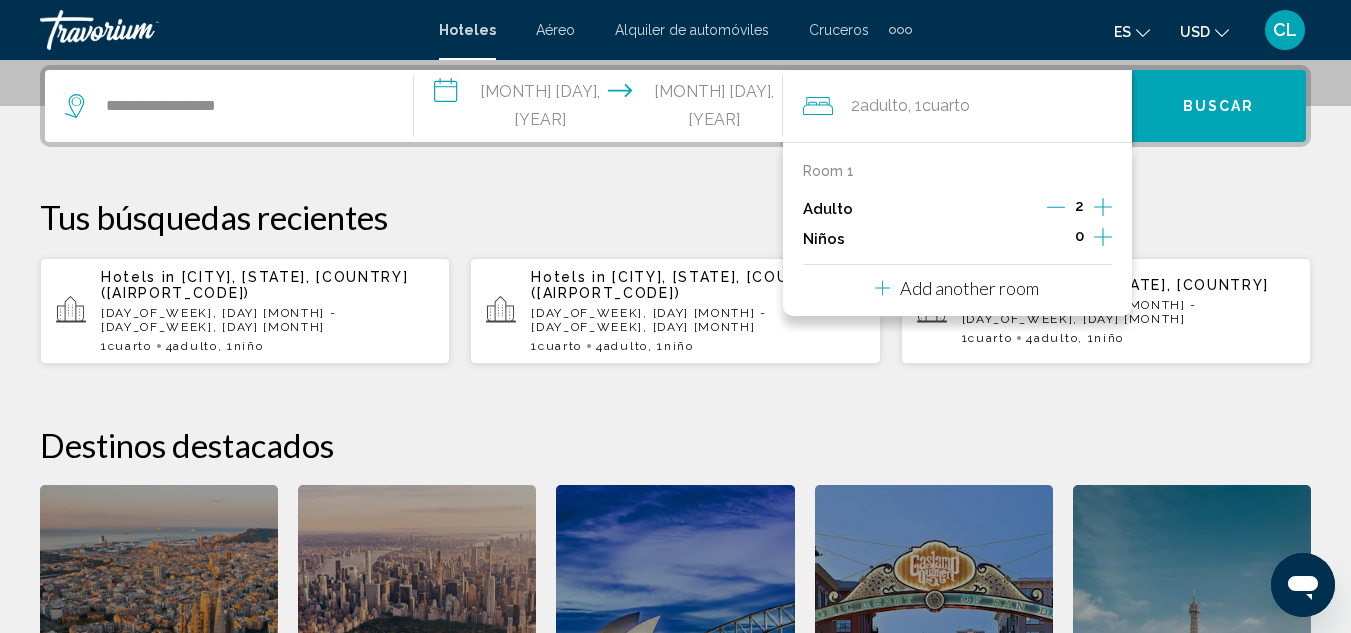 click at bounding box center [1103, 207] 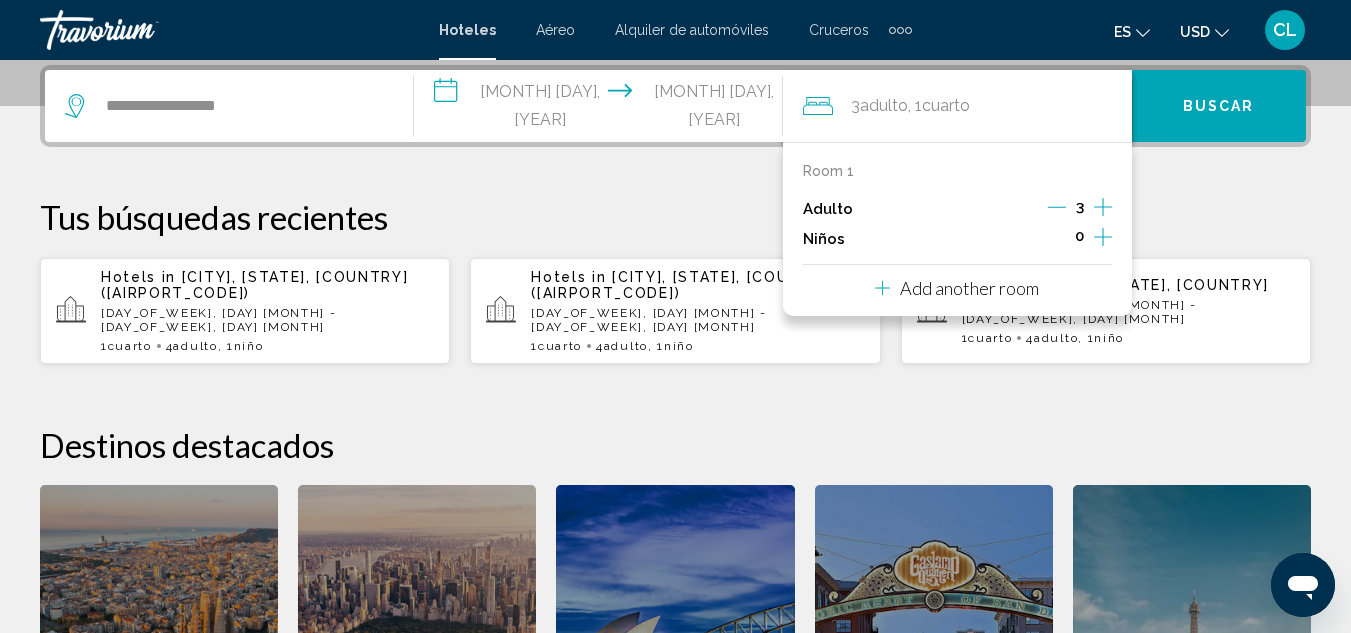 click at bounding box center (1103, 237) 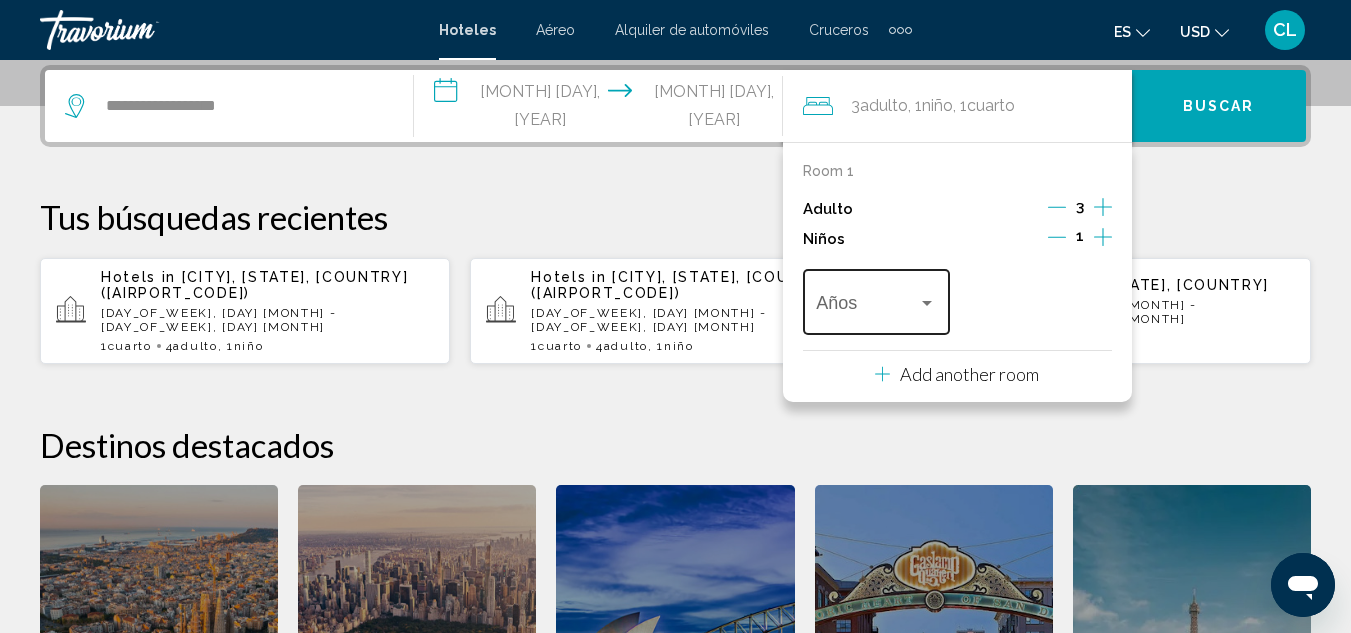 click on "Años" at bounding box center (876, 299) 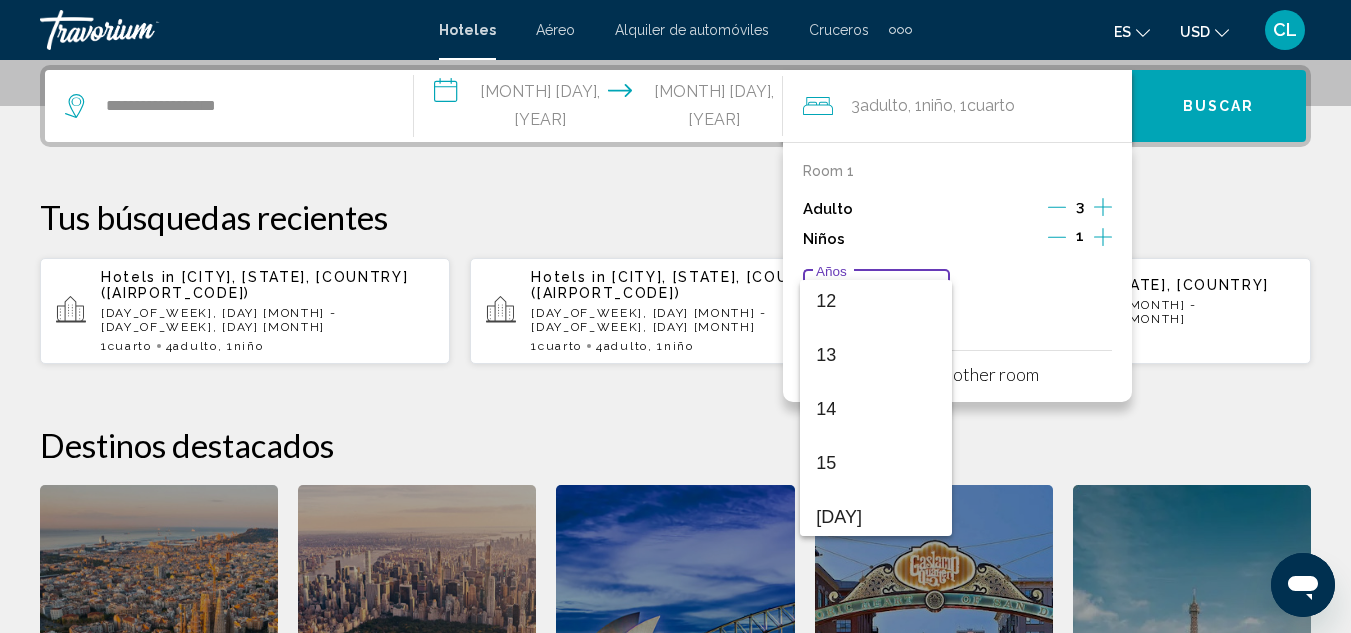 scroll, scrollTop: 672, scrollLeft: 0, axis: vertical 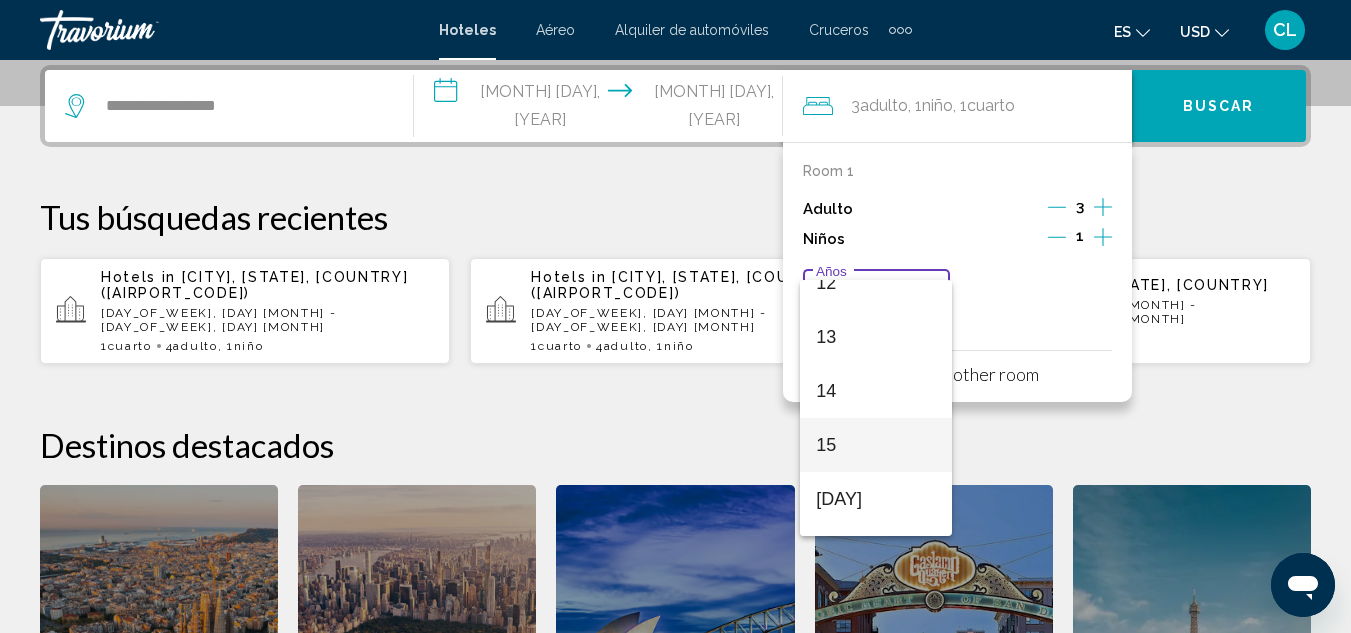 click on "15" at bounding box center [876, 445] 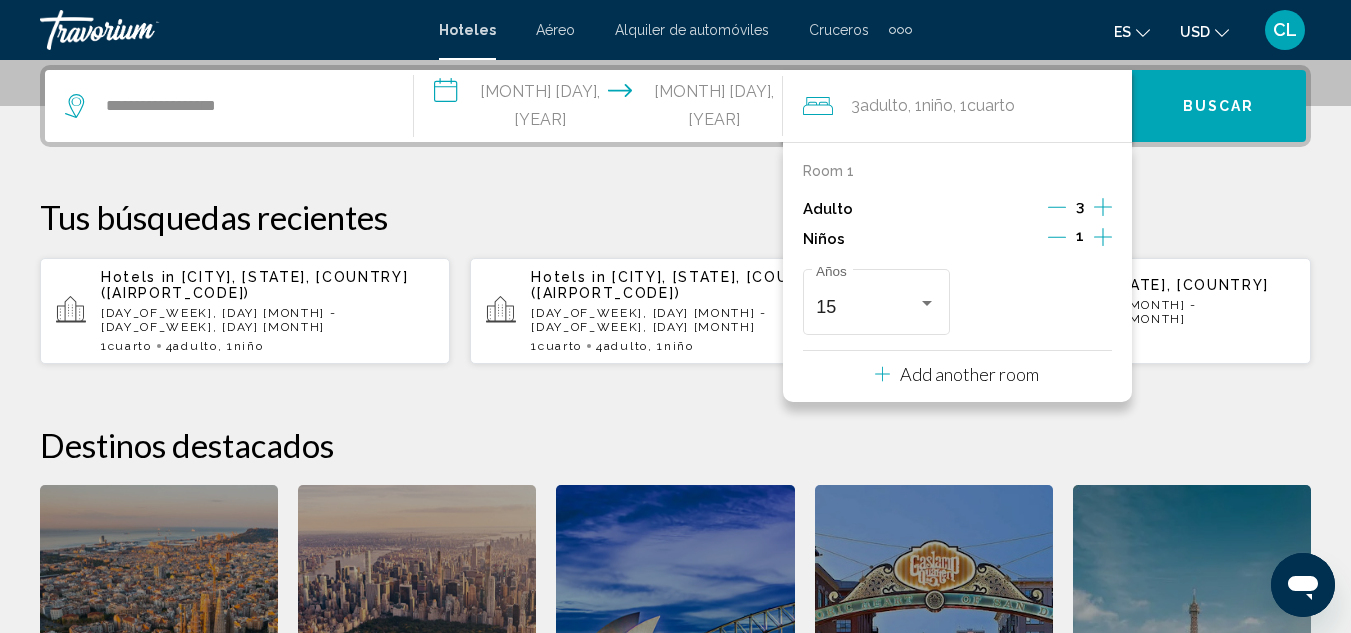 click on "Tus búsquedas recientes" at bounding box center (675, 217) 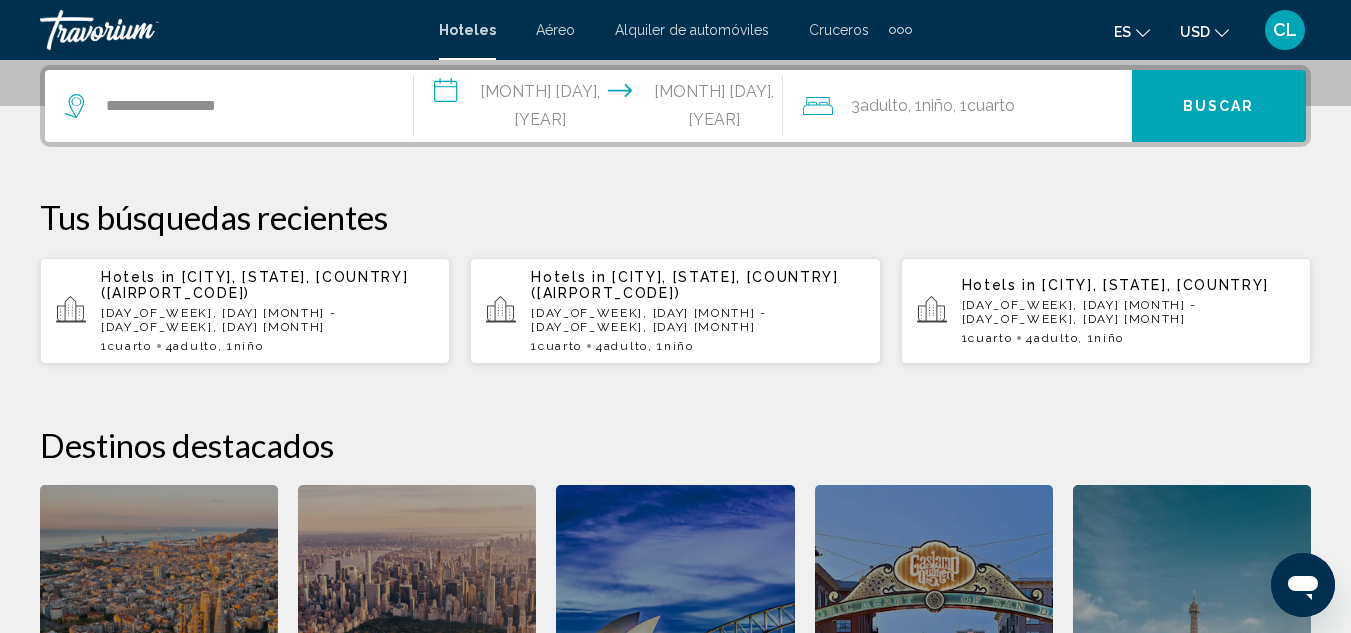 click on "Buscar" at bounding box center (1219, 107) 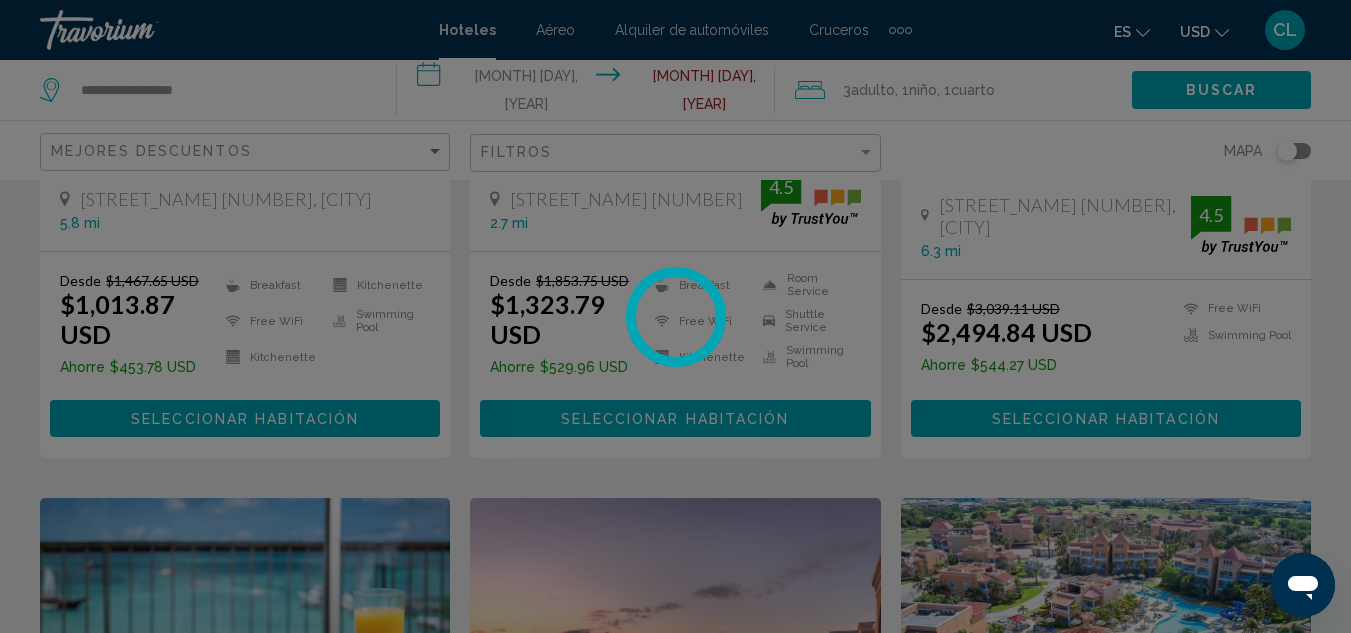 scroll, scrollTop: 0, scrollLeft: 0, axis: both 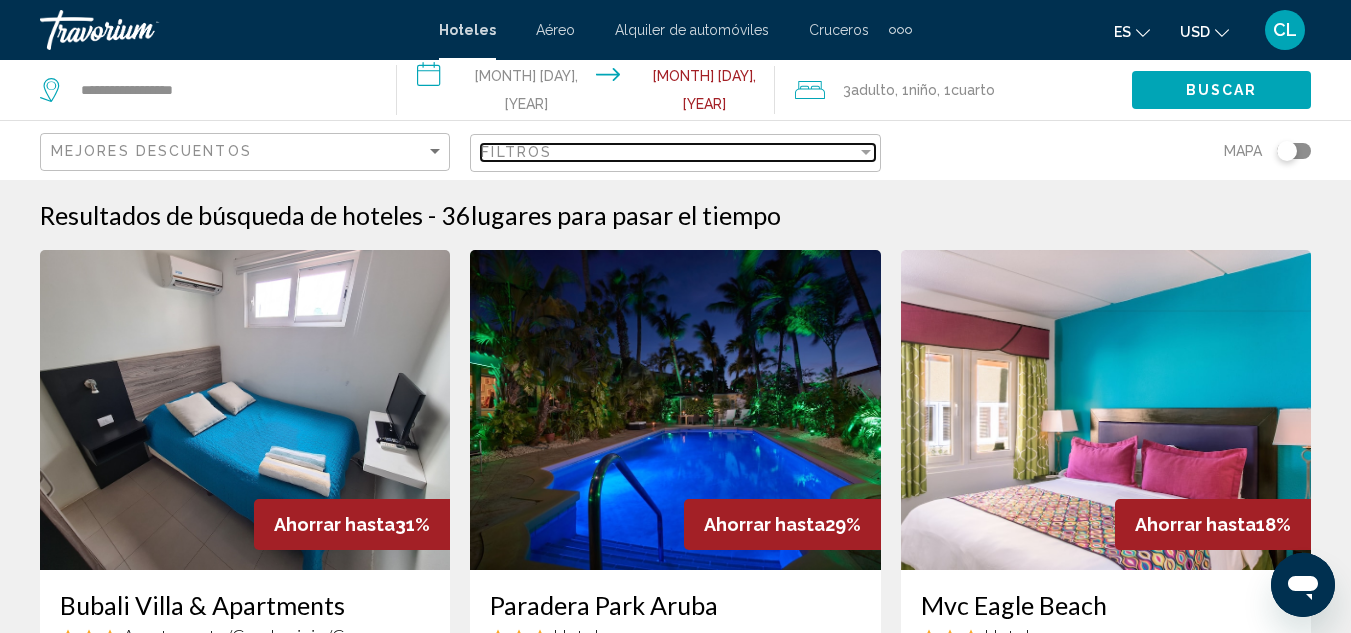 click at bounding box center [866, 152] 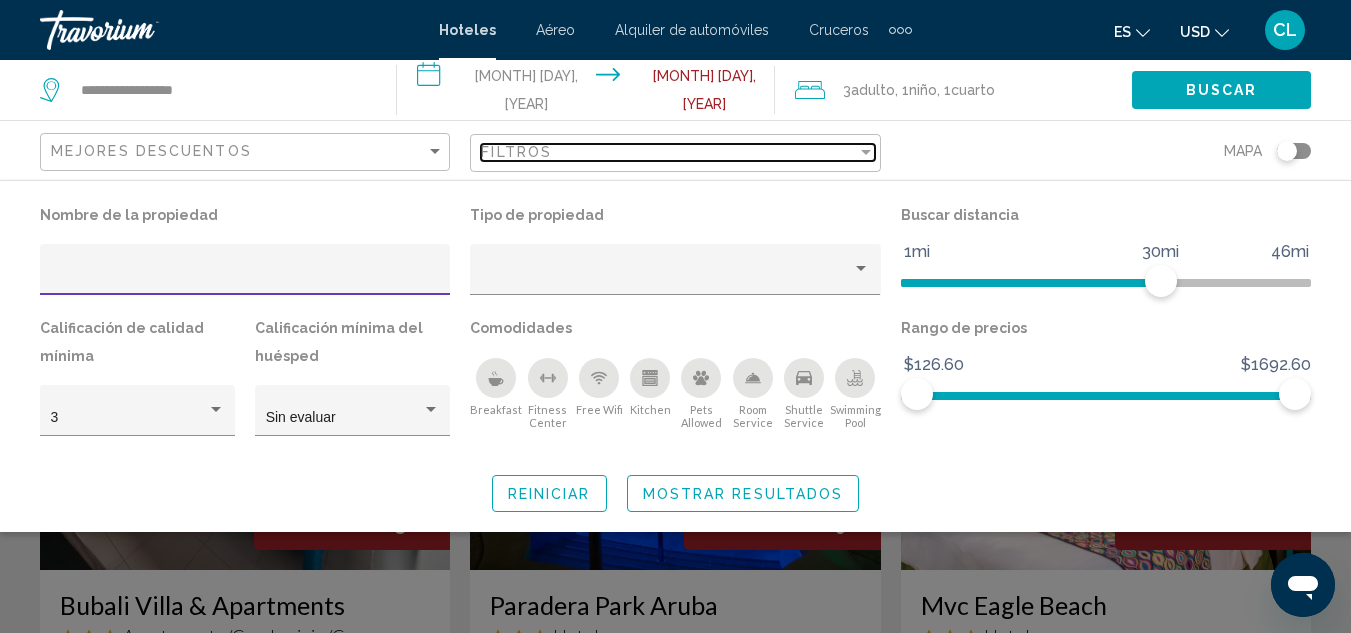 click at bounding box center [866, 152] 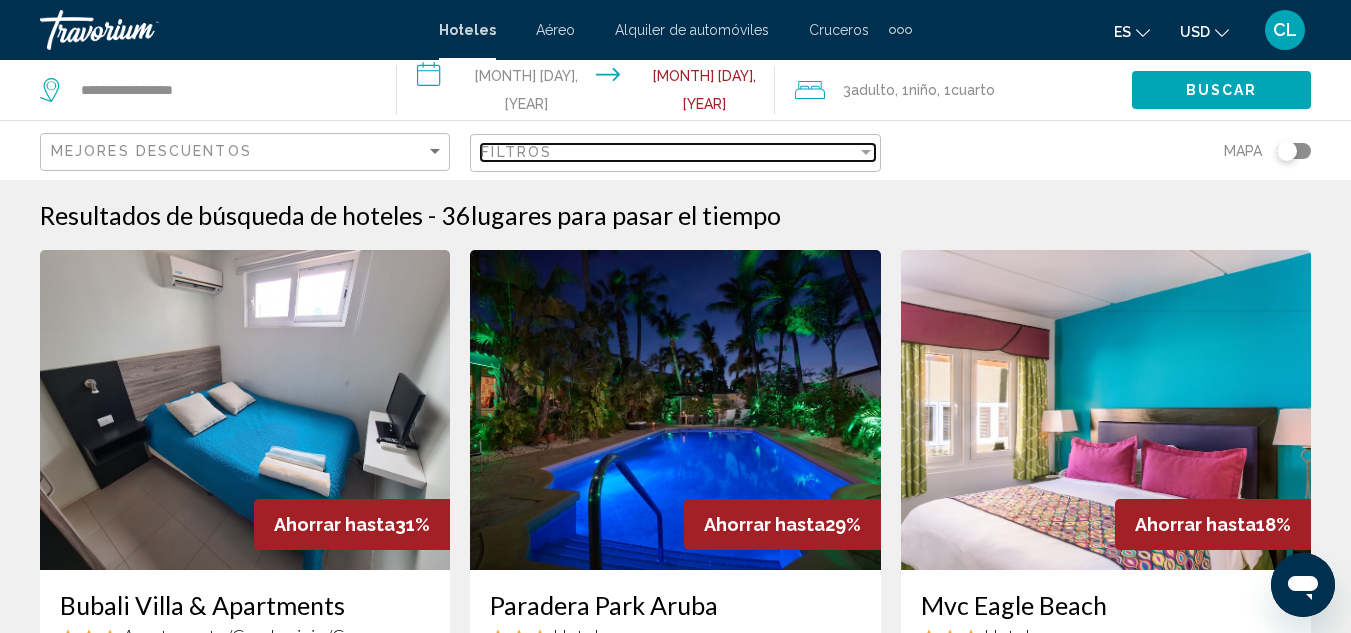 click at bounding box center (866, 152) 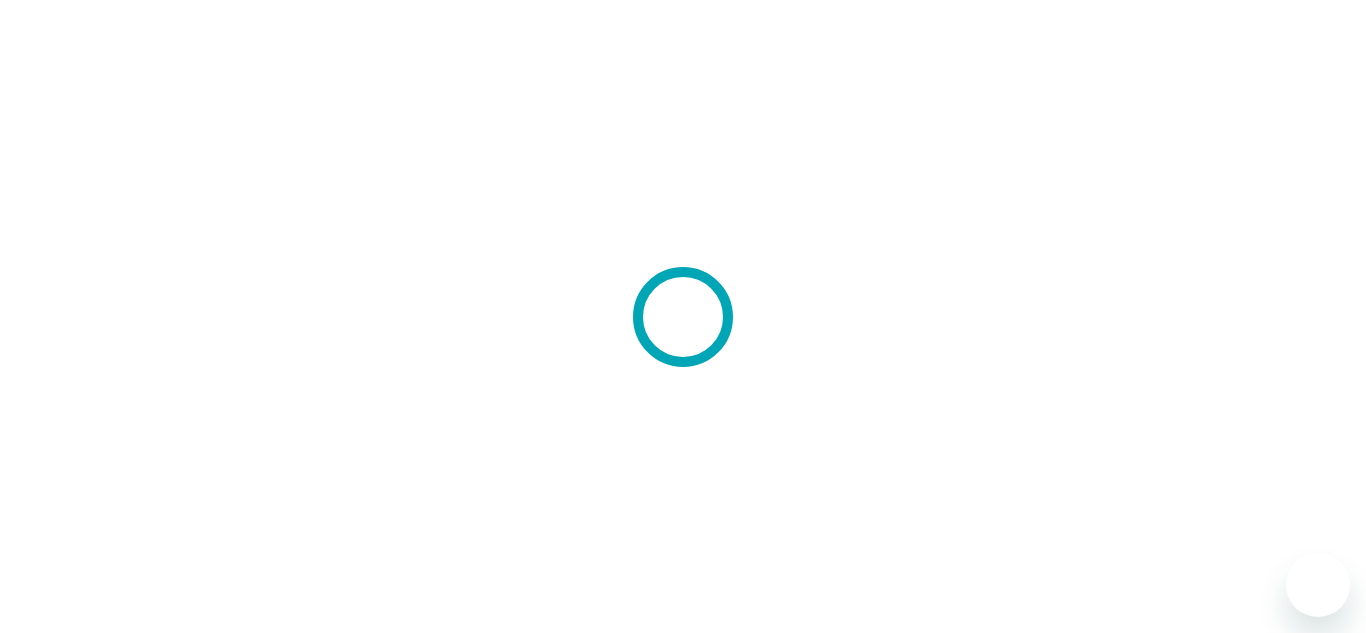 scroll, scrollTop: 0, scrollLeft: 0, axis: both 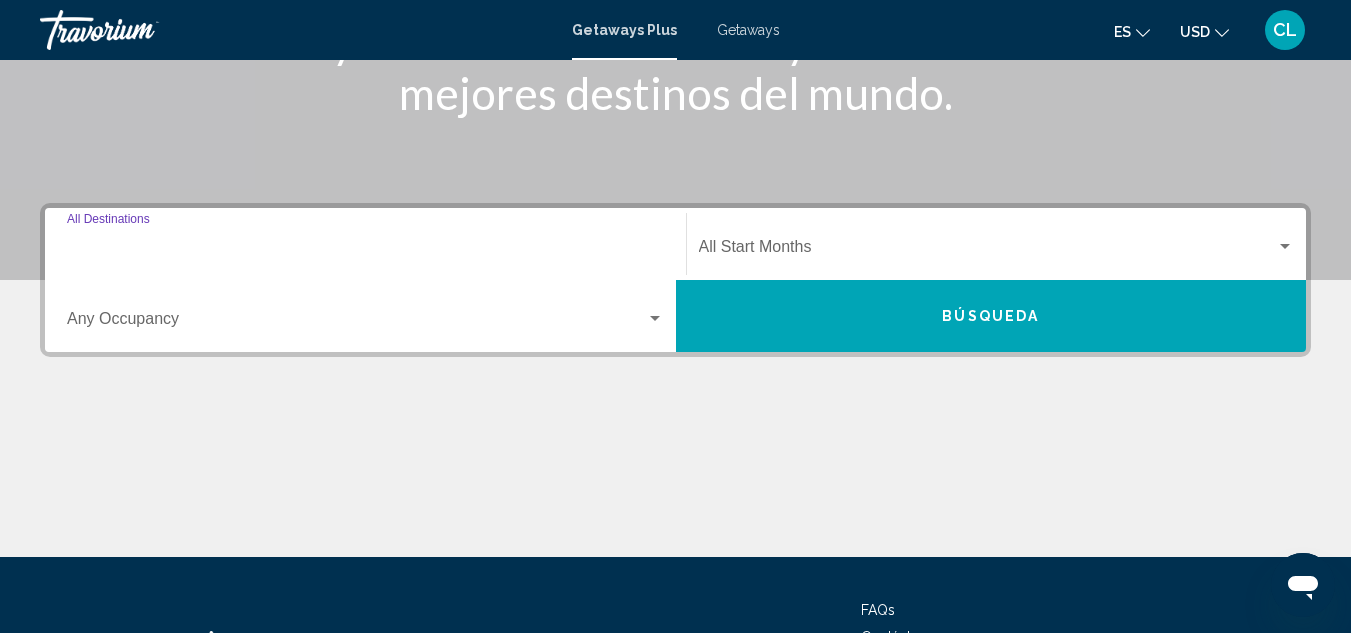 click on "Destination All Destinations" at bounding box center (365, 251) 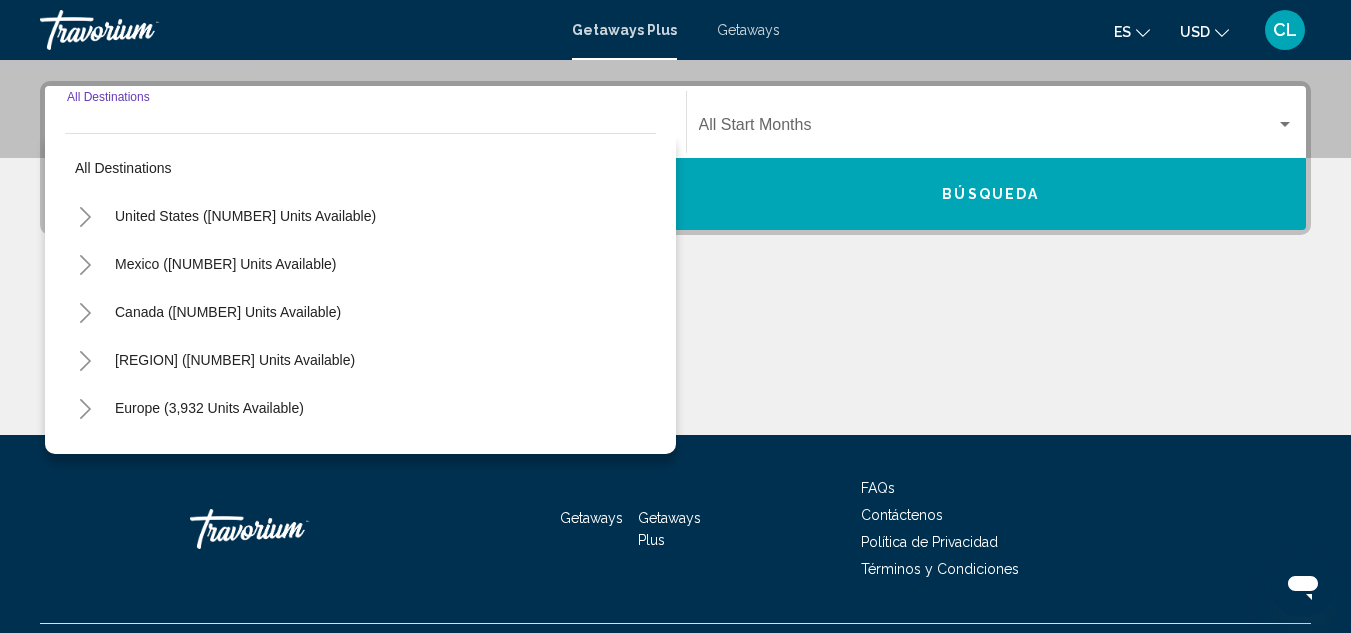 scroll, scrollTop: 458, scrollLeft: 0, axis: vertical 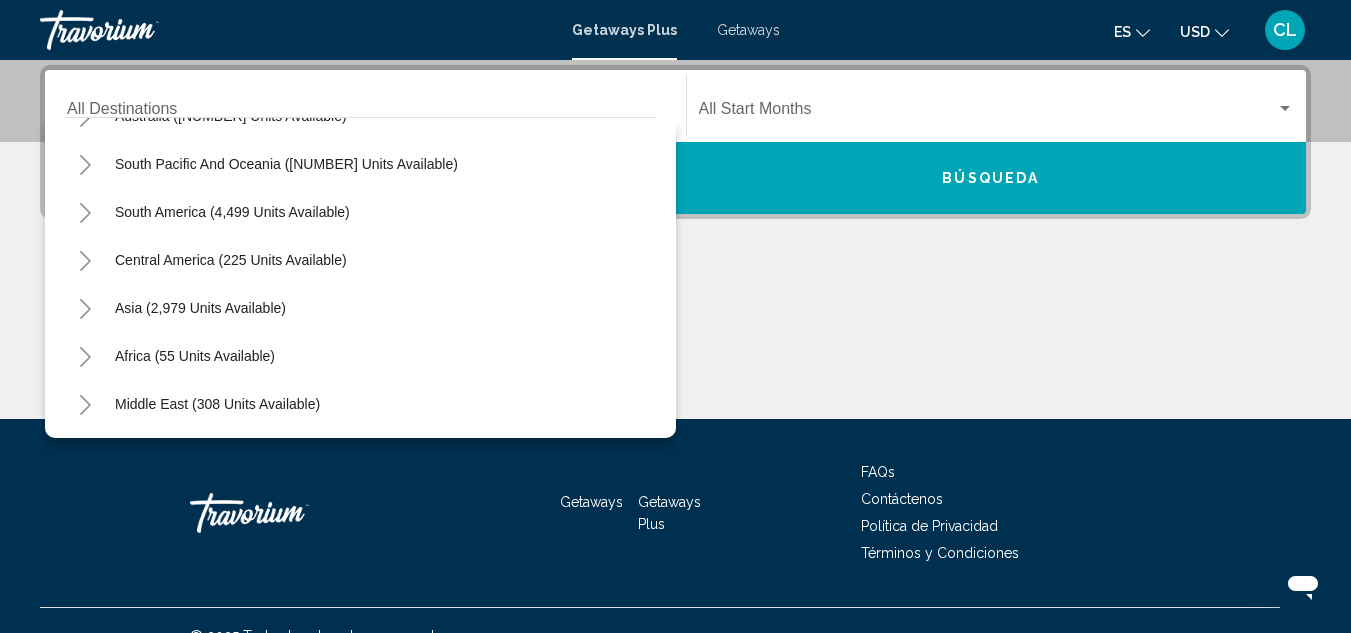click at bounding box center [85, 405] 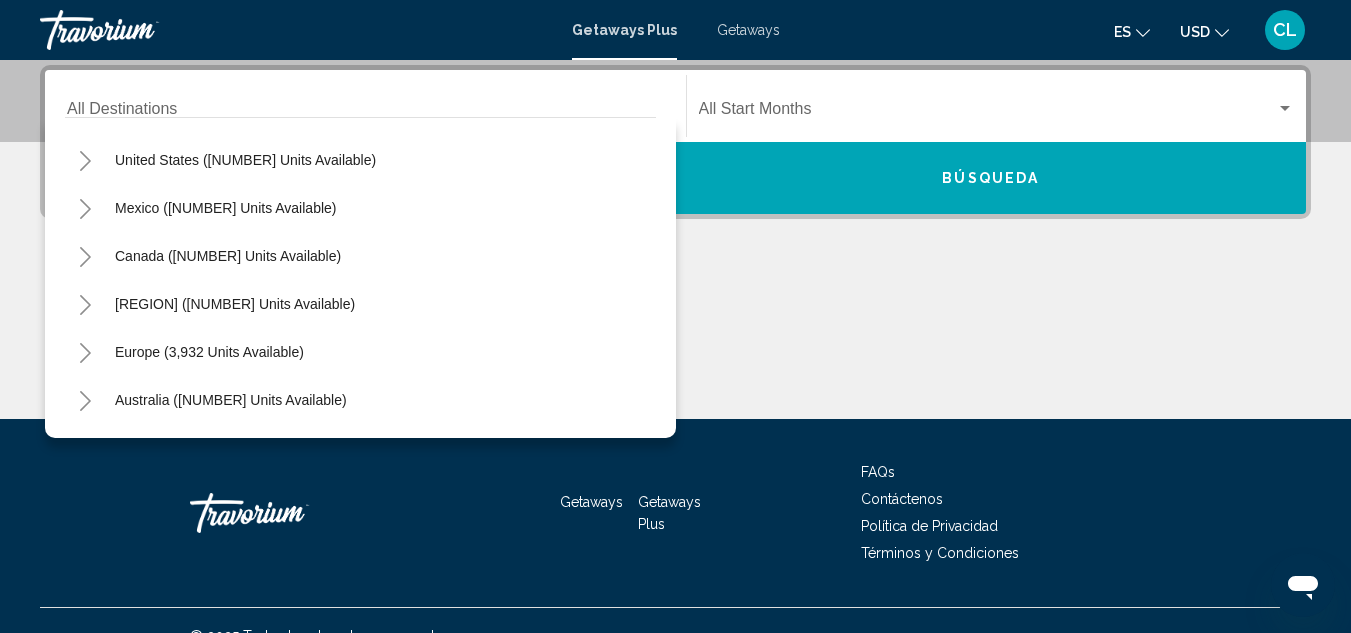 scroll, scrollTop: 0, scrollLeft: 0, axis: both 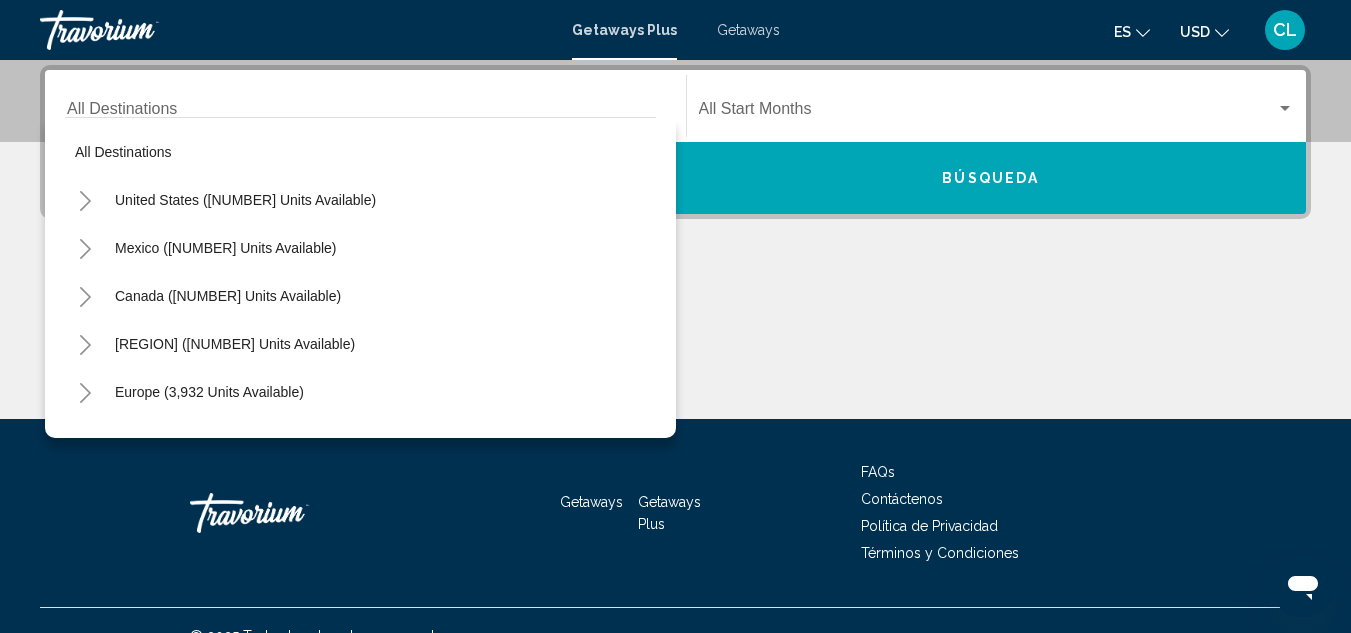 click at bounding box center (85, 345) 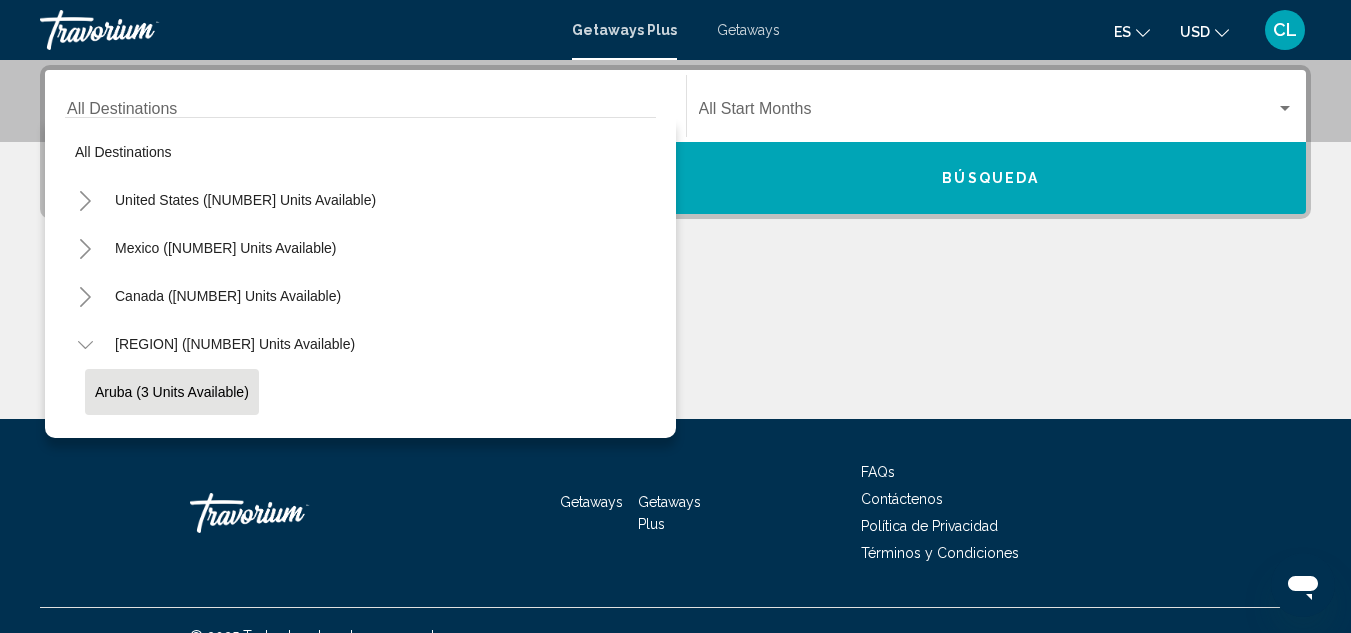 click on "Aruba (3 units available)" at bounding box center (172, 392) 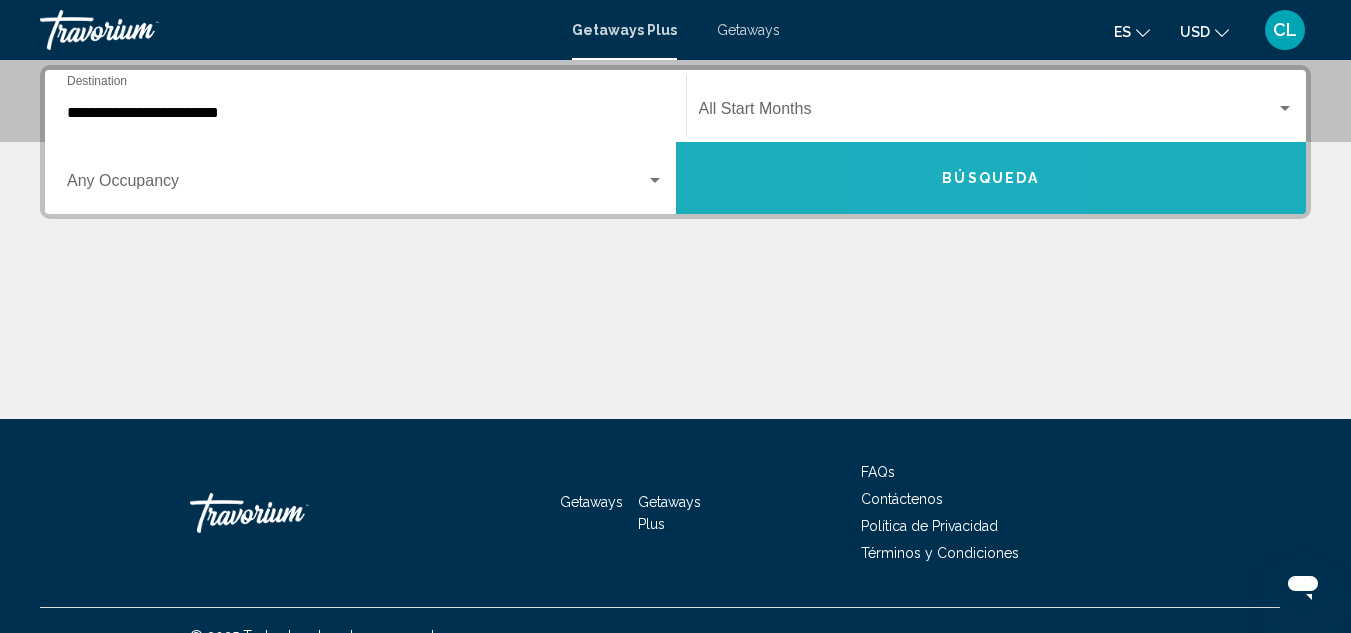 click on "Búsqueda" at bounding box center (990, 179) 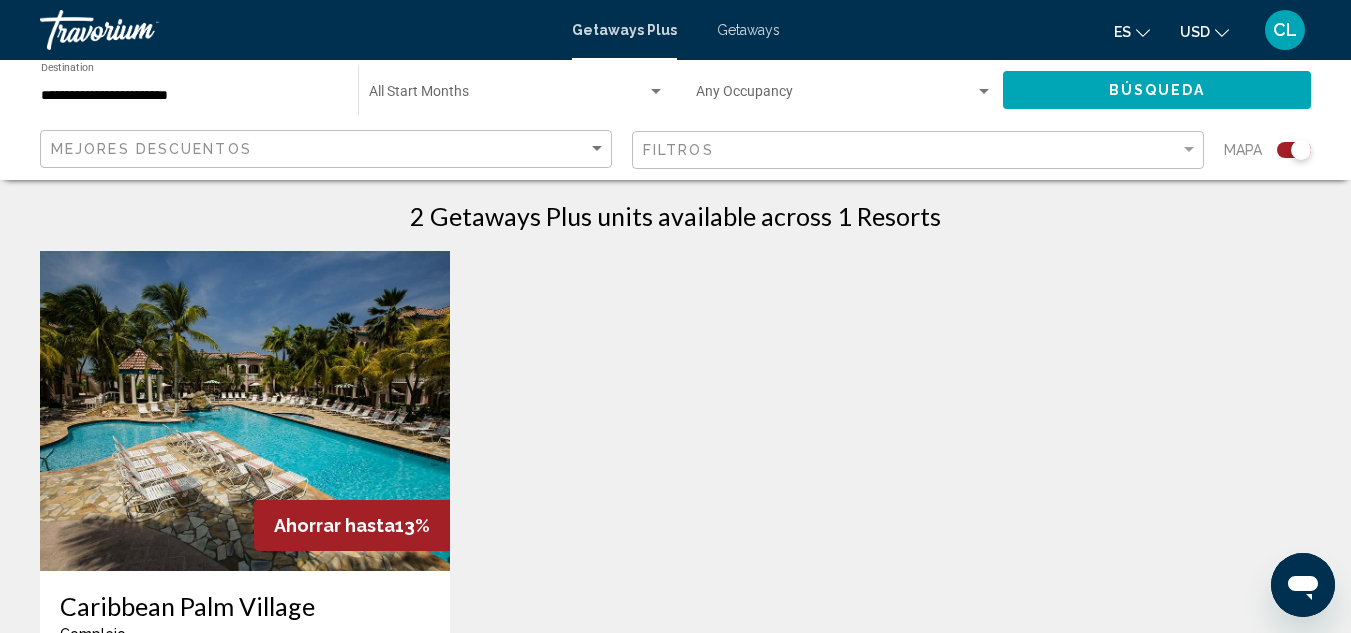 scroll, scrollTop: 690, scrollLeft: 0, axis: vertical 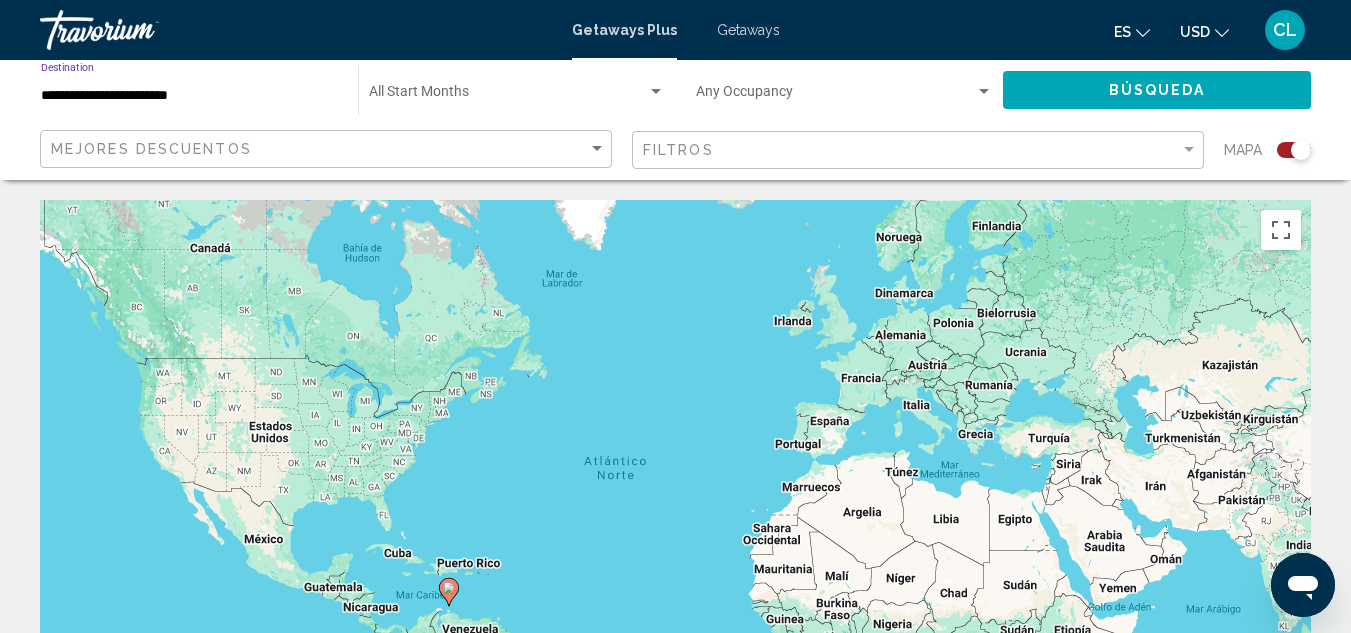 click on "**********" at bounding box center [189, 96] 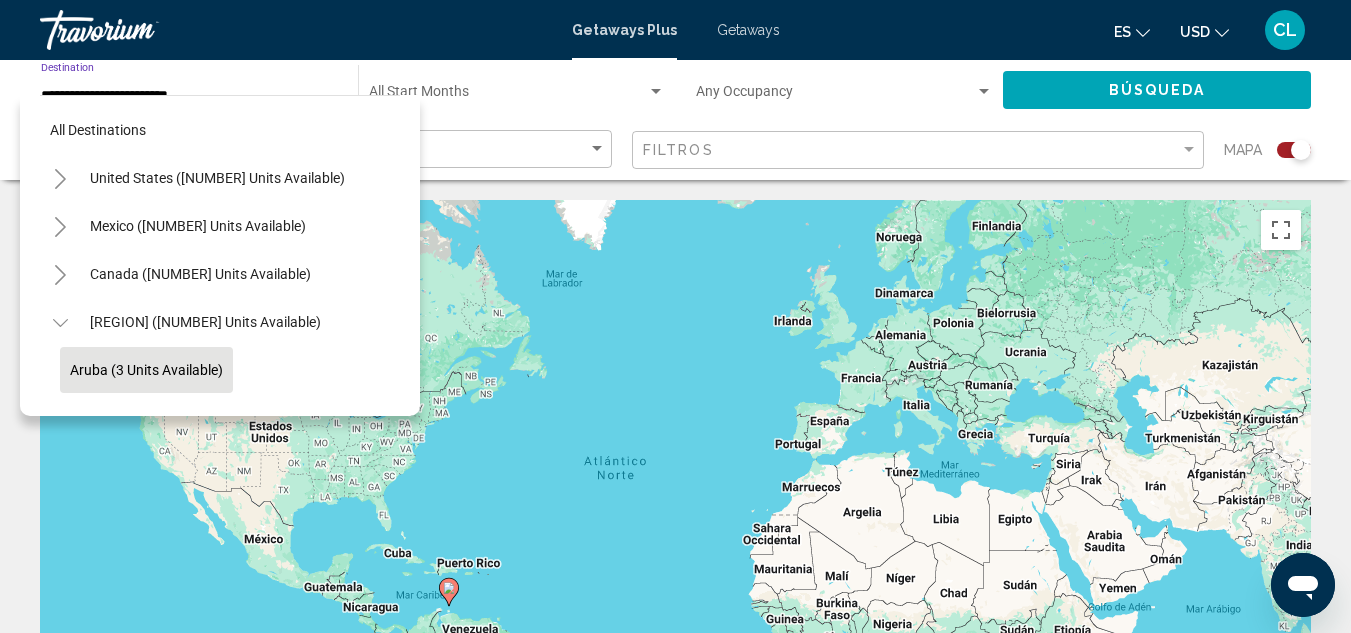 scroll, scrollTop: 127, scrollLeft: 0, axis: vertical 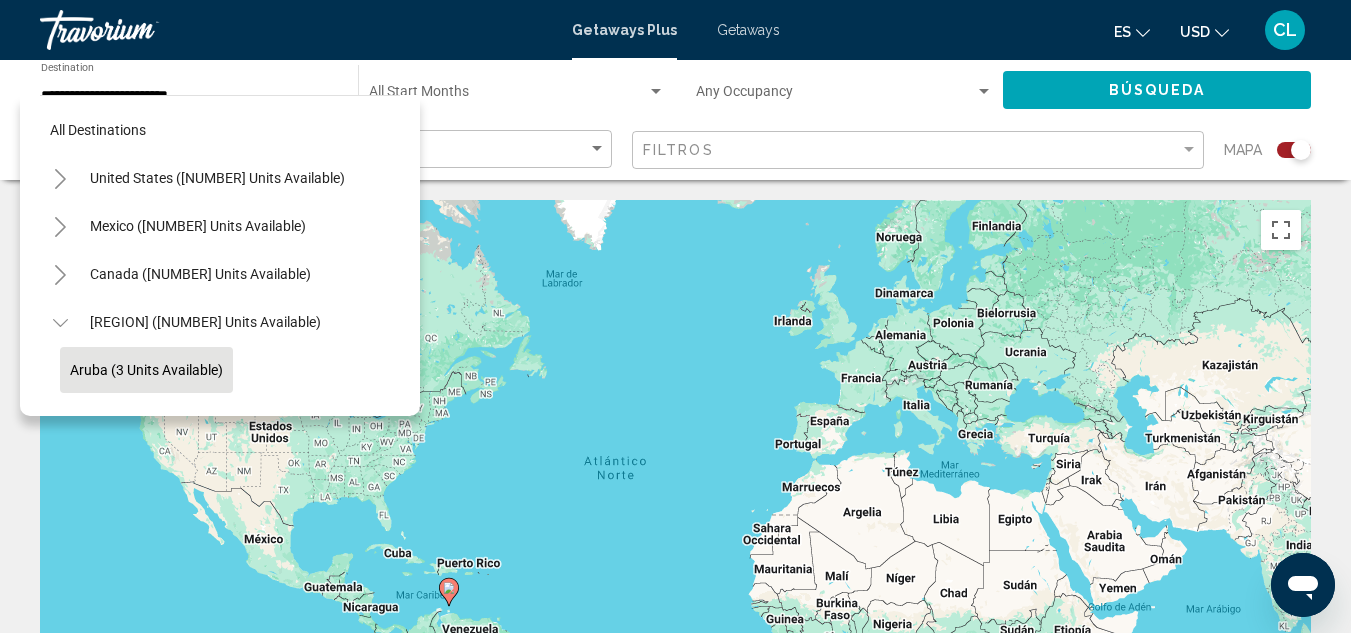 click at bounding box center [60, 226] 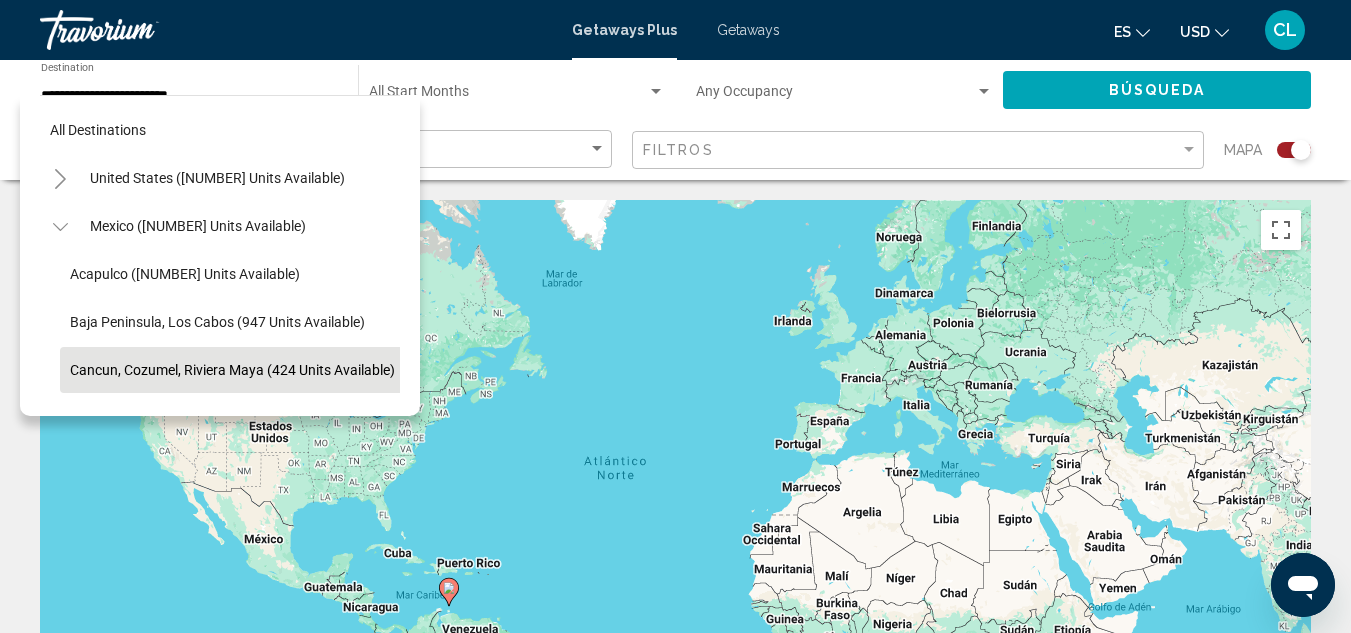 click on "Cancun, Cozumel, Riviera Maya (424 units available)" at bounding box center [185, 274] 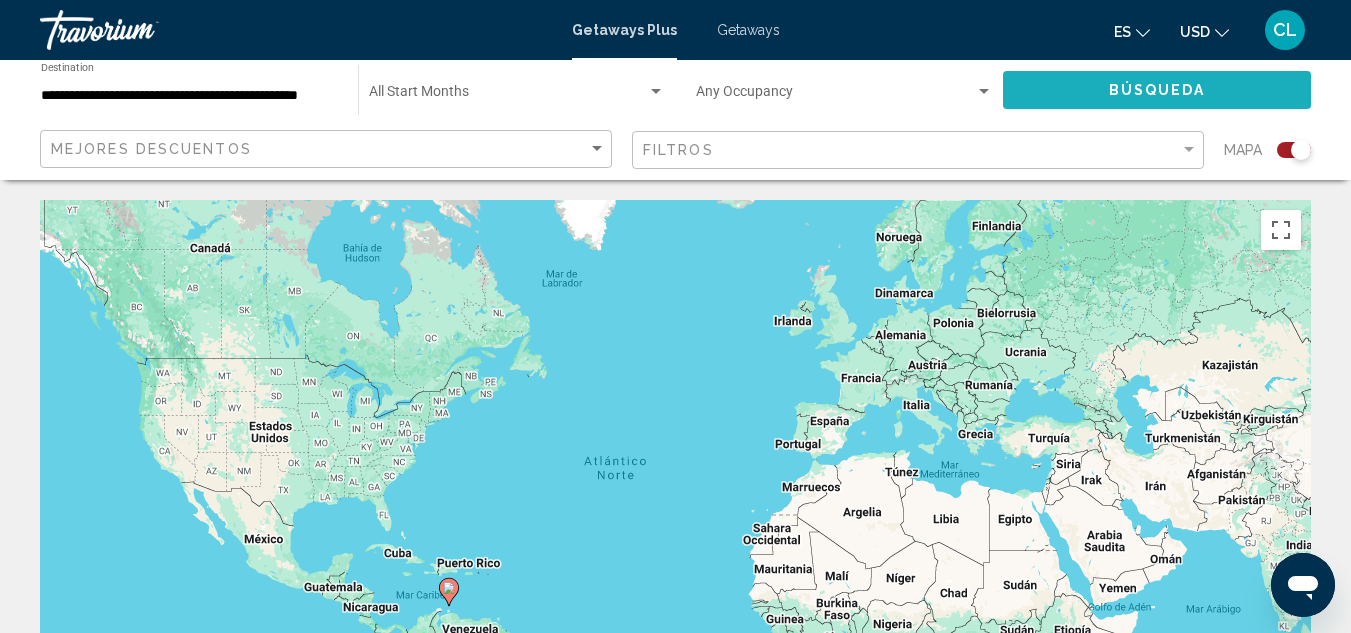 click on "Búsqueda" at bounding box center (1157, 89) 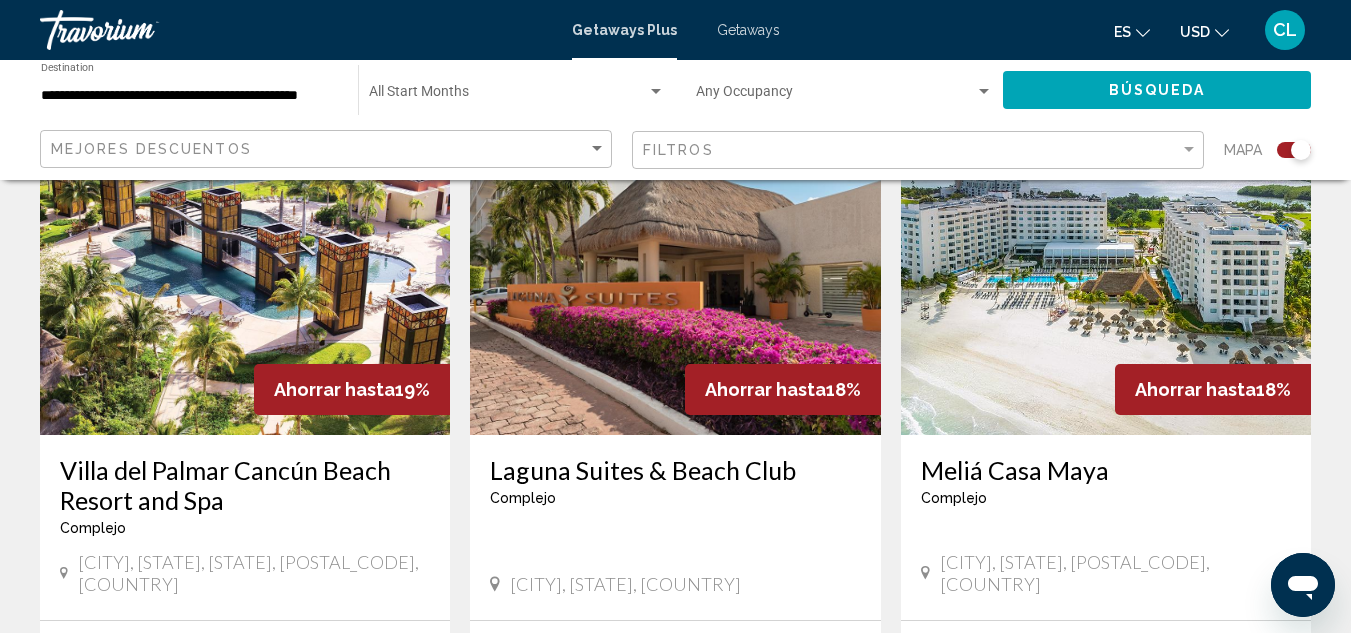 scroll, scrollTop: 781, scrollLeft: 0, axis: vertical 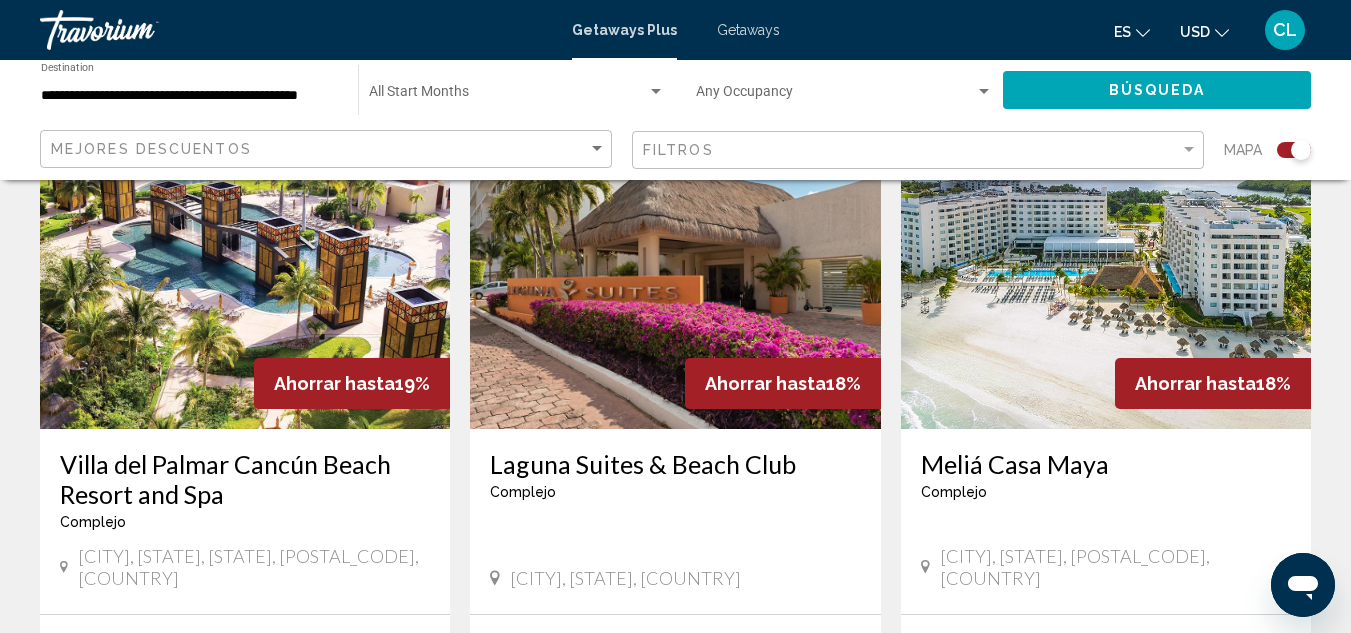 click on "Meliá Casa Maya" at bounding box center [1106, 464] 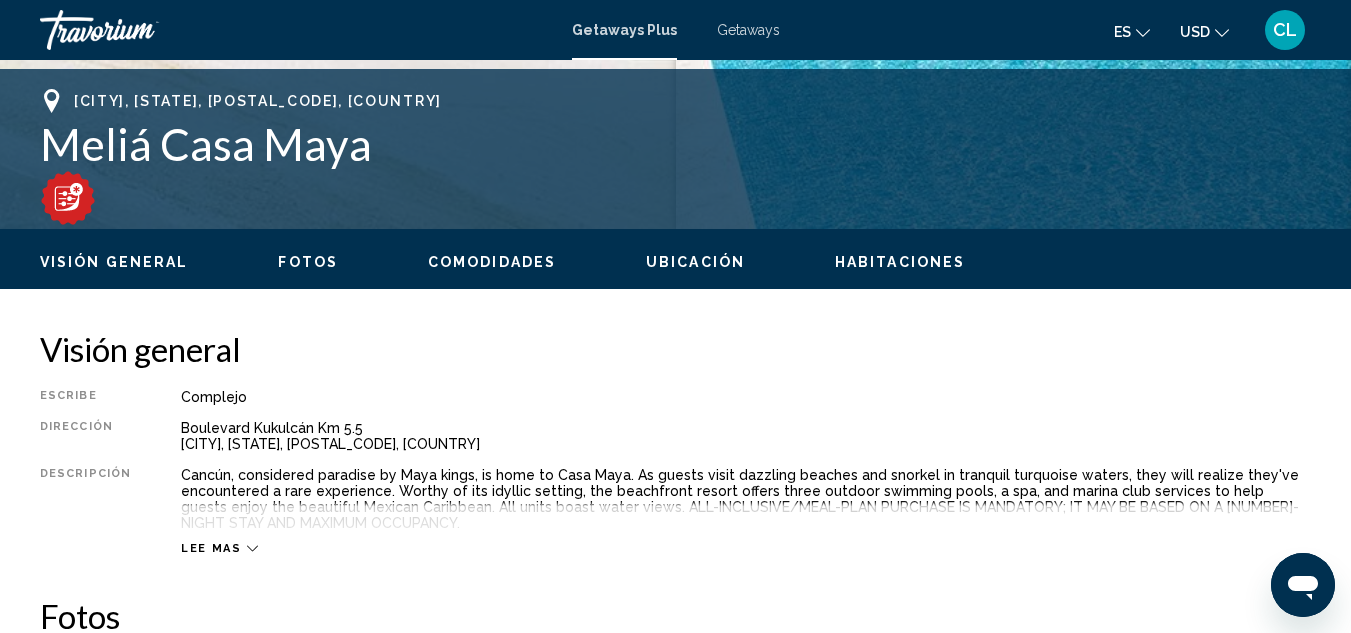 scroll, scrollTop: 219, scrollLeft: 0, axis: vertical 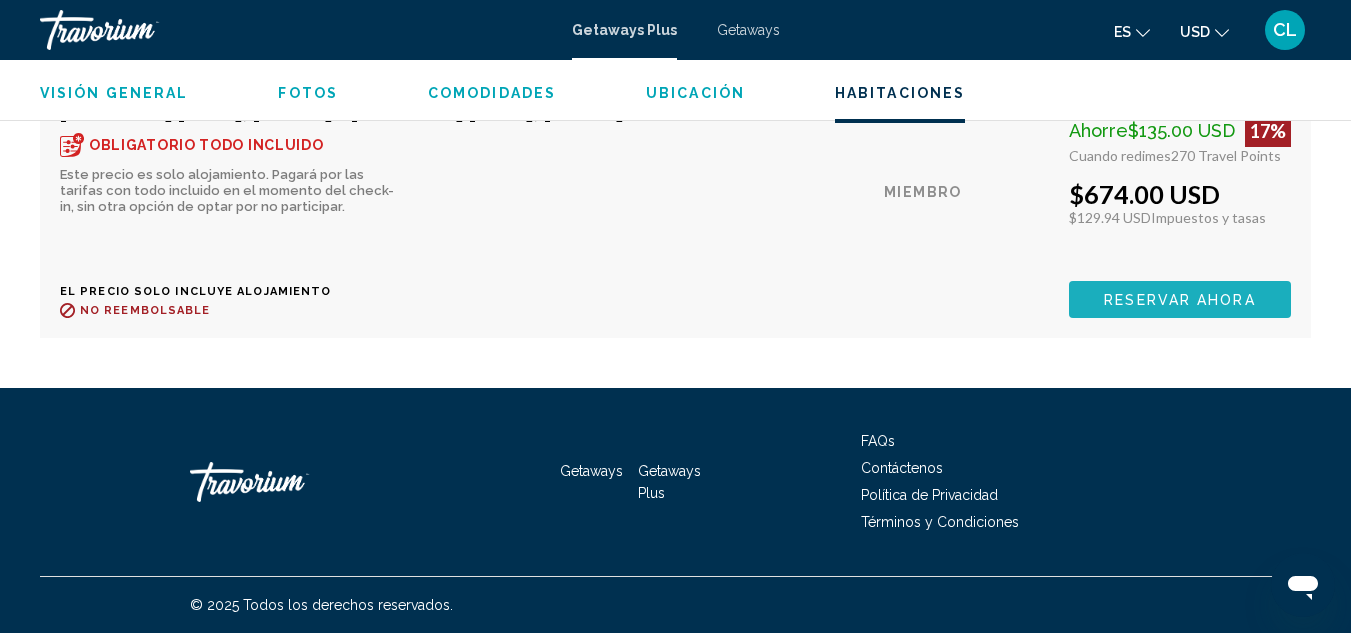 click on "Reservar ahora" at bounding box center [1179, 300] 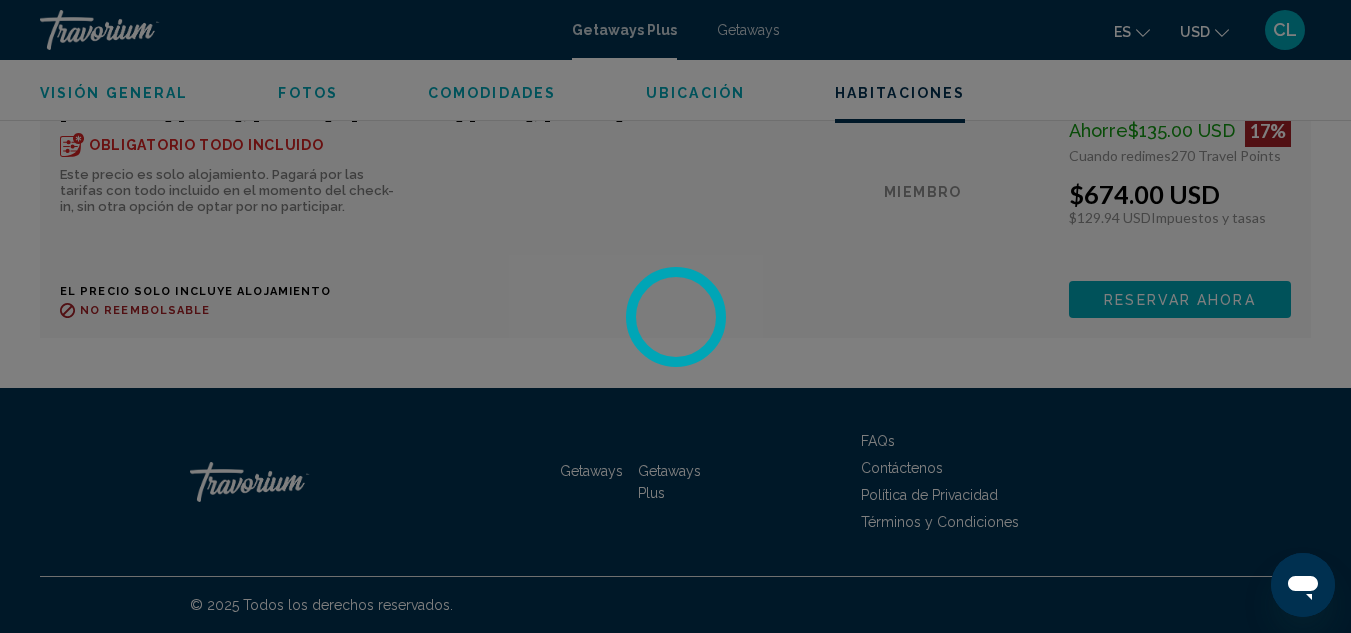scroll, scrollTop: 0, scrollLeft: 0, axis: both 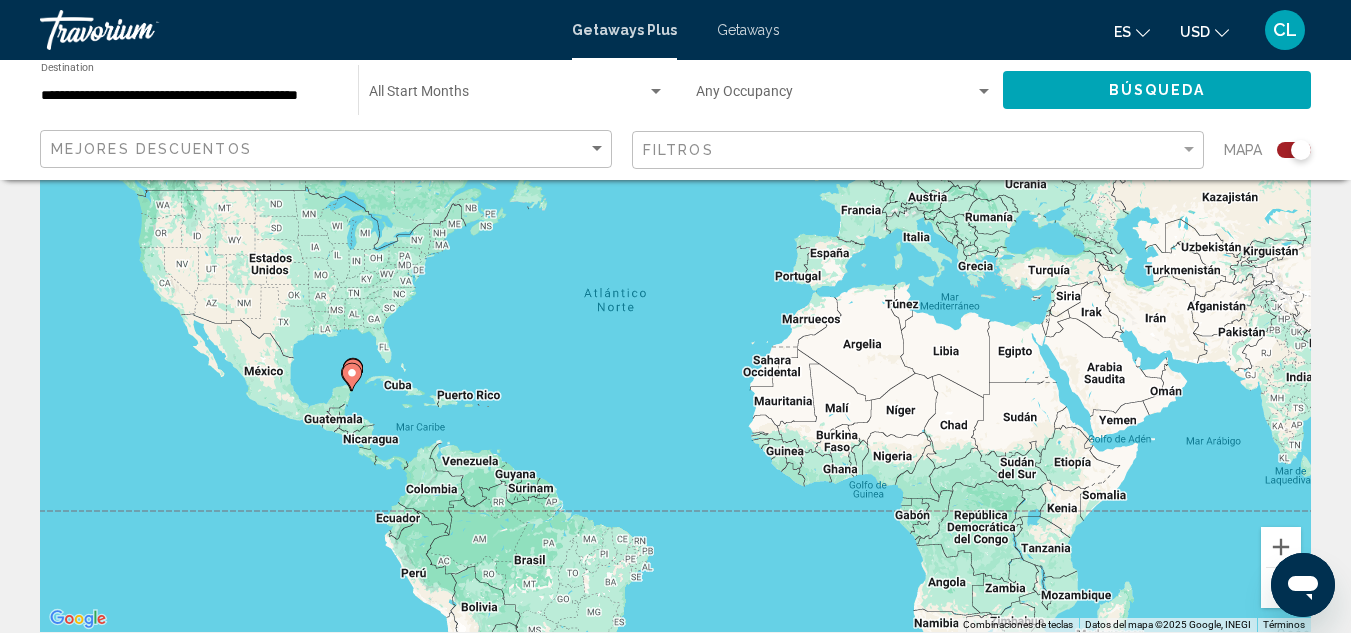click on "**********" at bounding box center (189, 96) 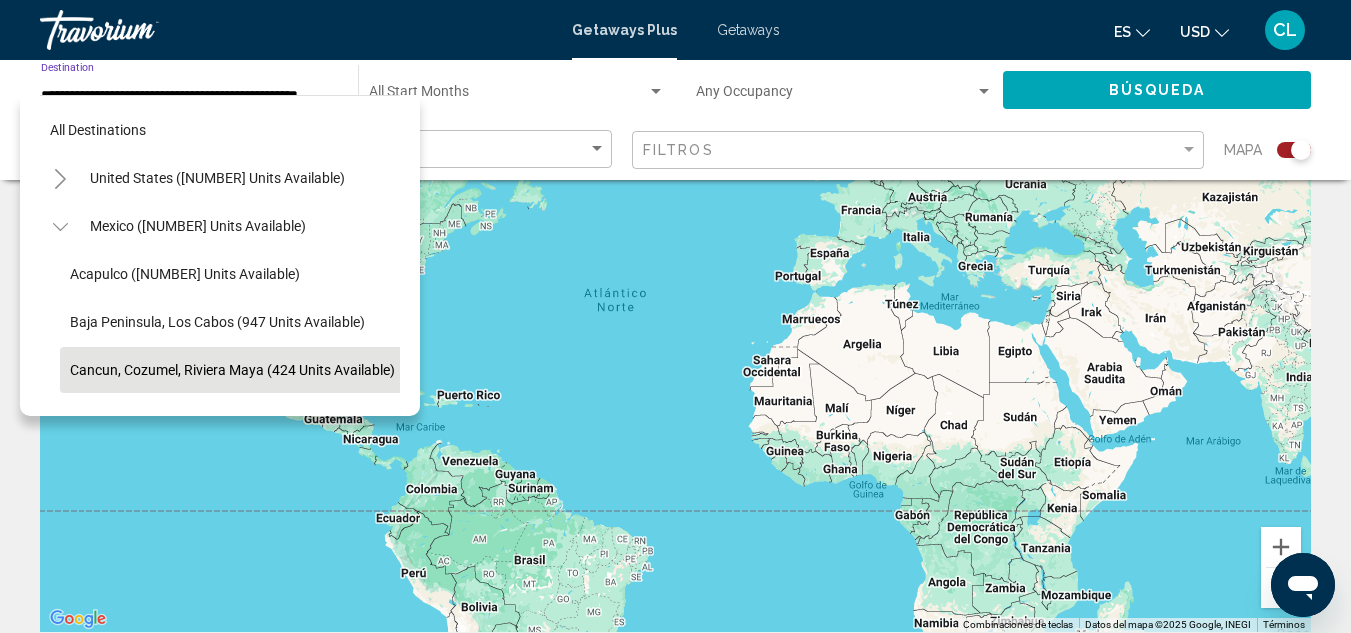 scroll, scrollTop: 127, scrollLeft: 20, axis: both 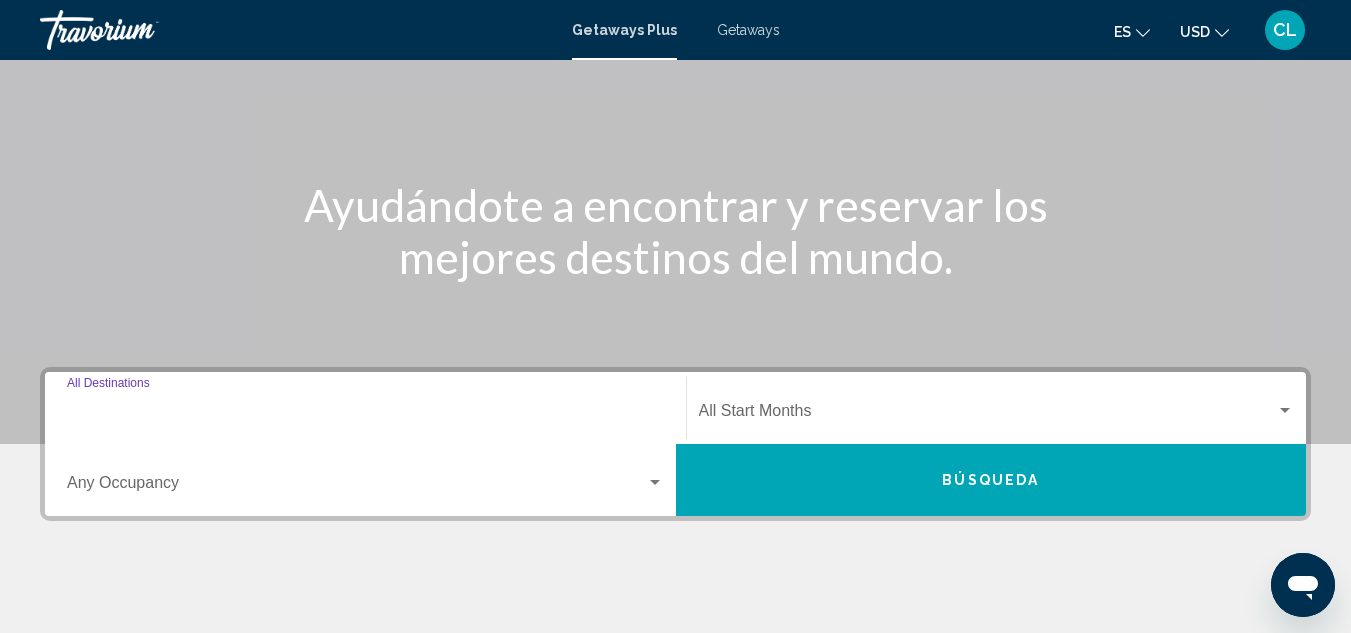 click on "Destination All Destinations" at bounding box center (365, 415) 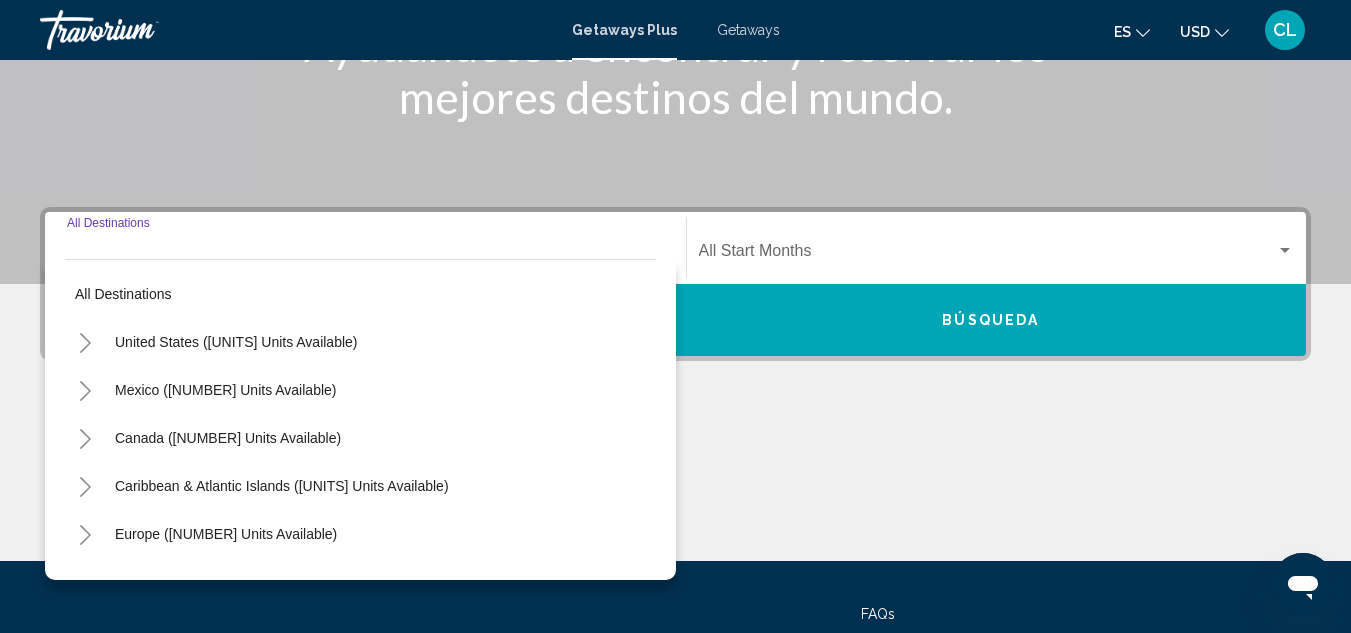 scroll, scrollTop: 458, scrollLeft: 0, axis: vertical 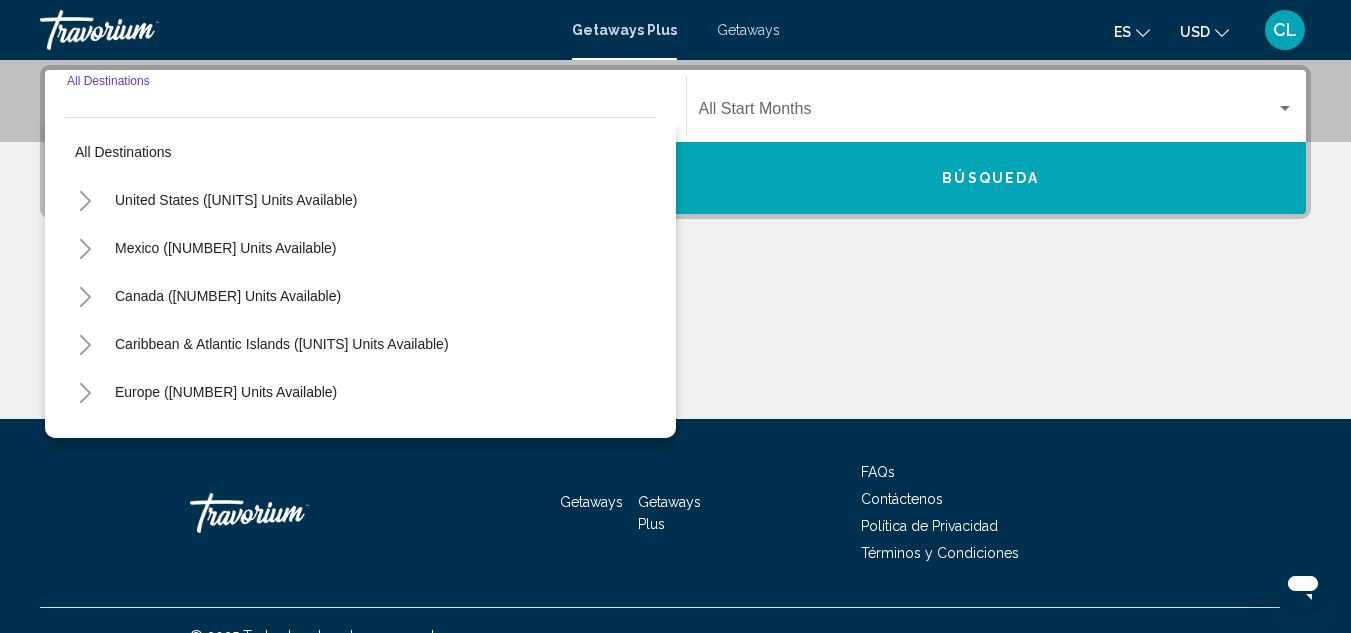 click at bounding box center [85, 249] 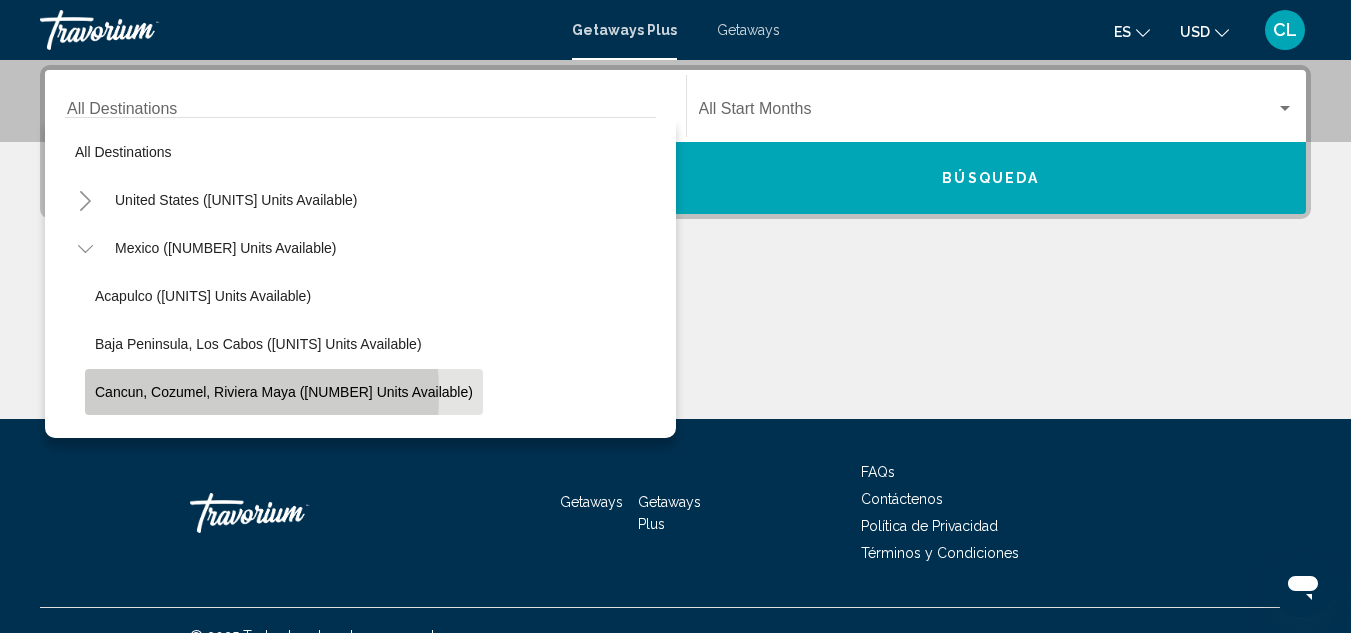 click on "Cancun, Cozumel, Riviera Maya (424 units available)" at bounding box center [284, 392] 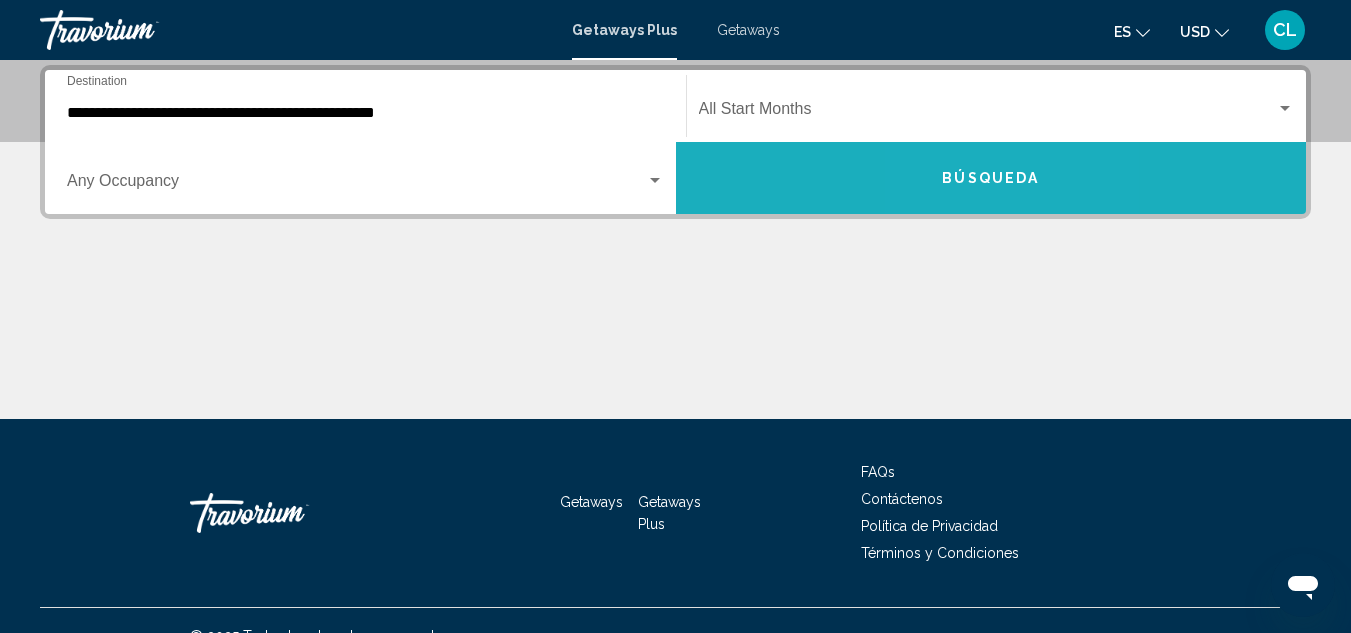 click on "Búsqueda" at bounding box center (991, 178) 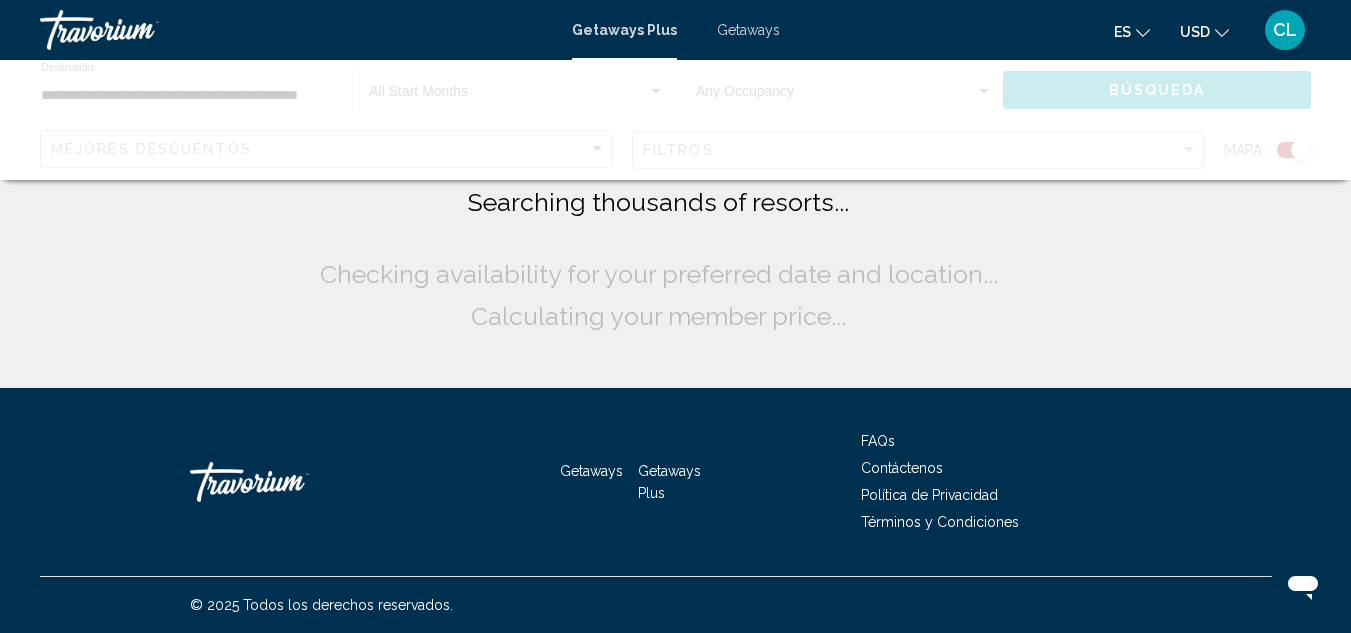 scroll, scrollTop: 0, scrollLeft: 0, axis: both 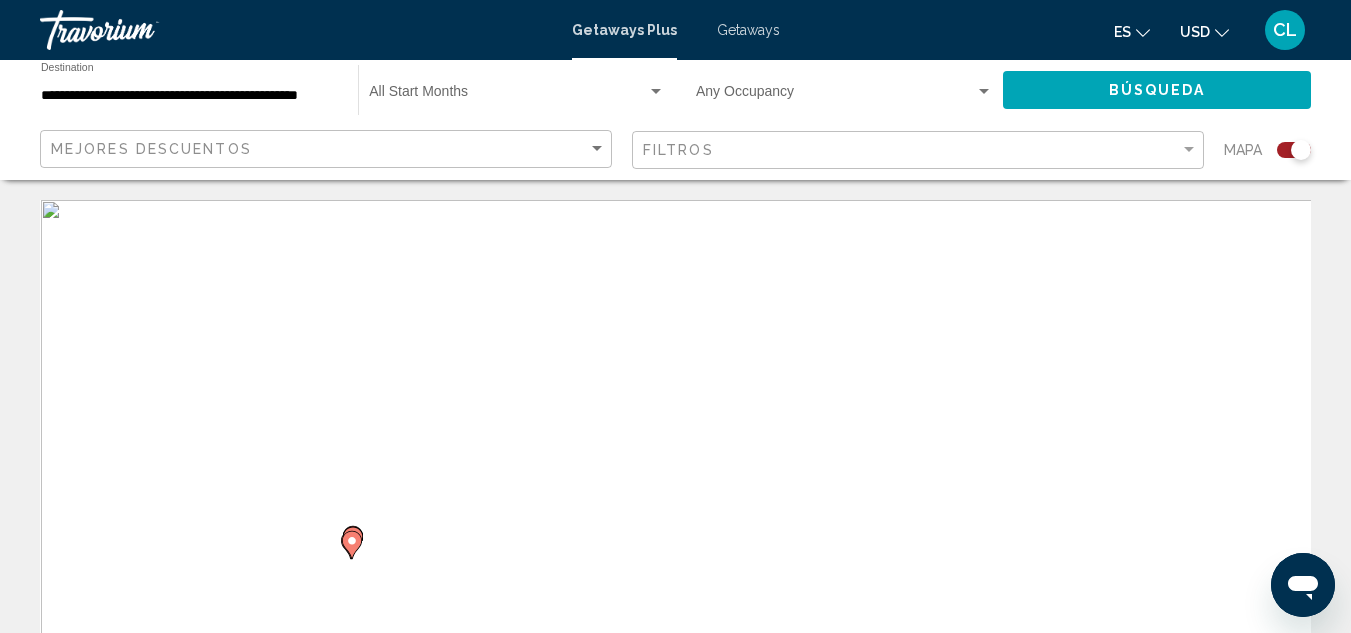 click on "Filtros" at bounding box center (918, 150) 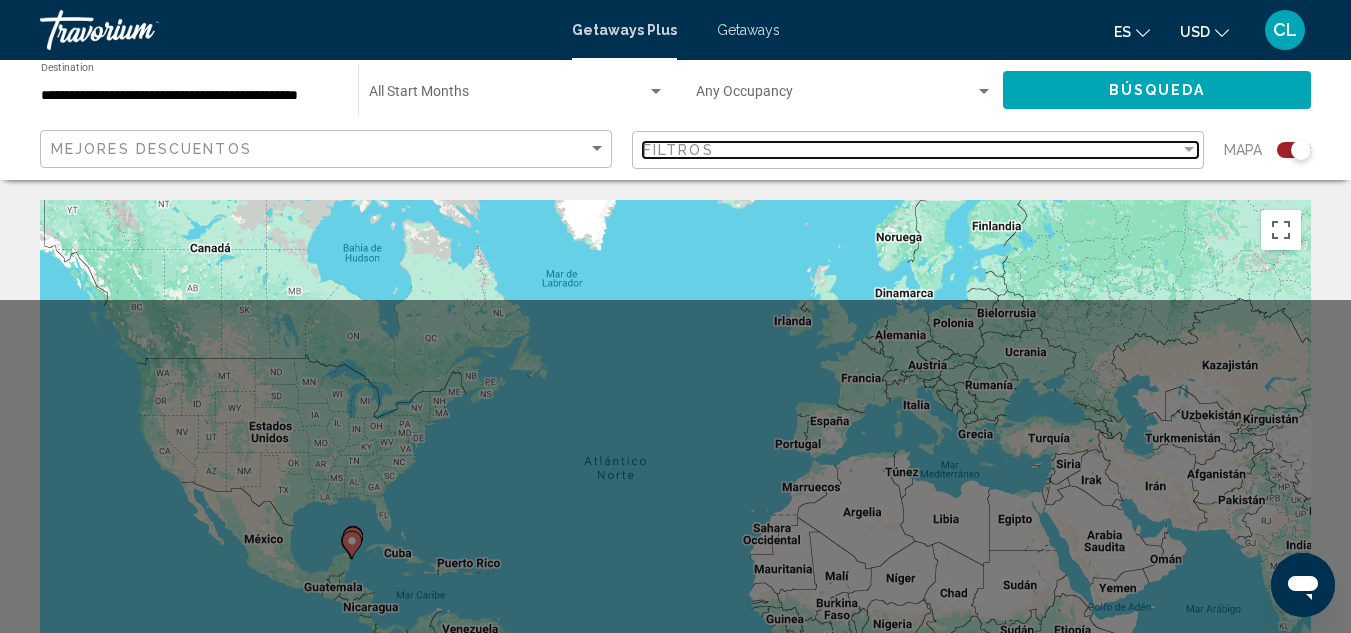 click at bounding box center [1189, 149] 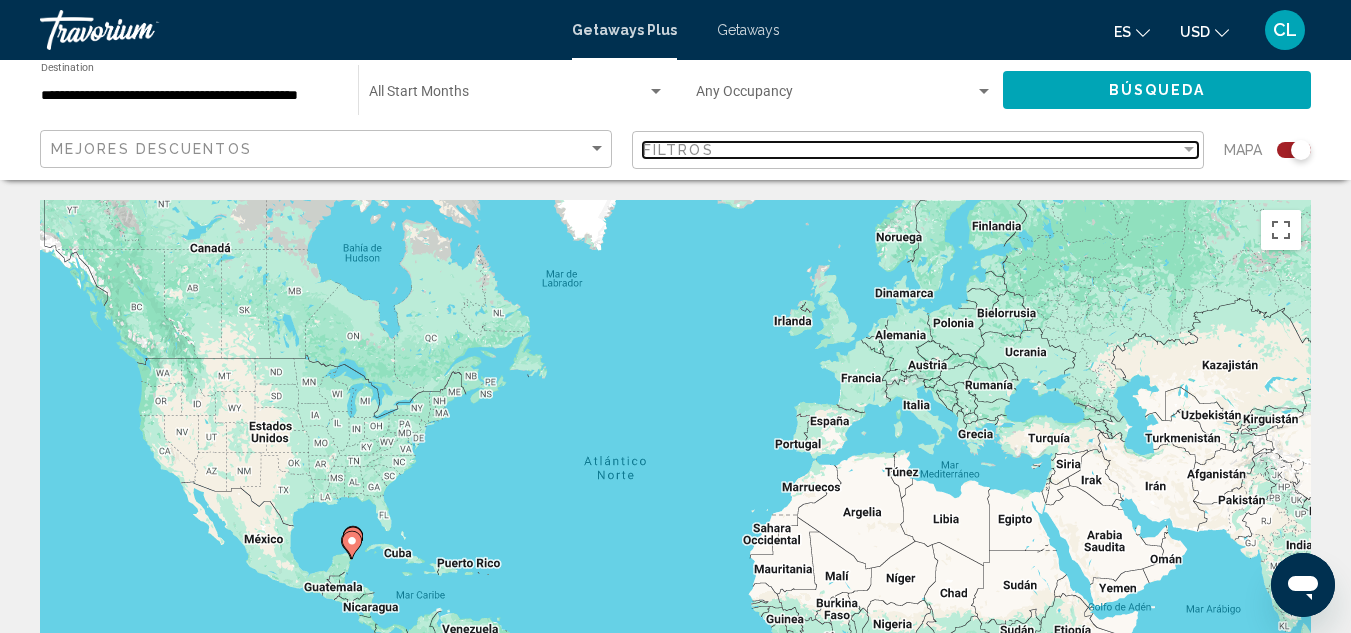 click on "Filtros" at bounding box center [911, 150] 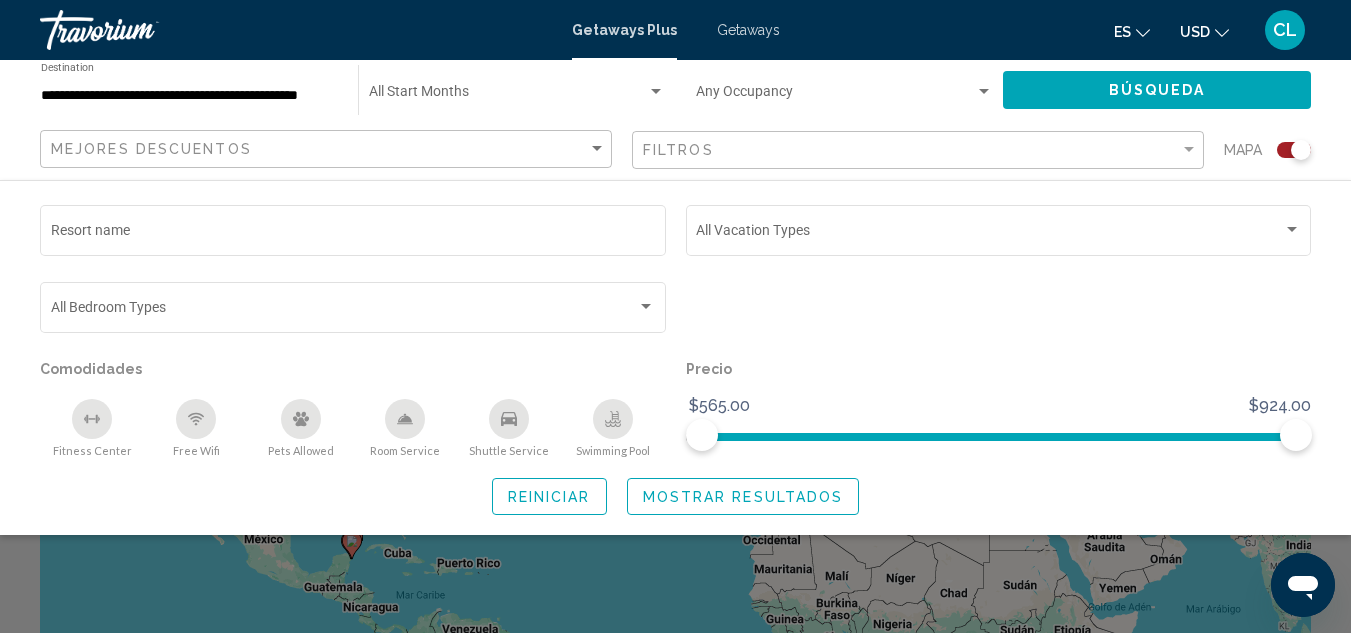 click on "Vacation Types All Vacation Types" at bounding box center [999, 240] 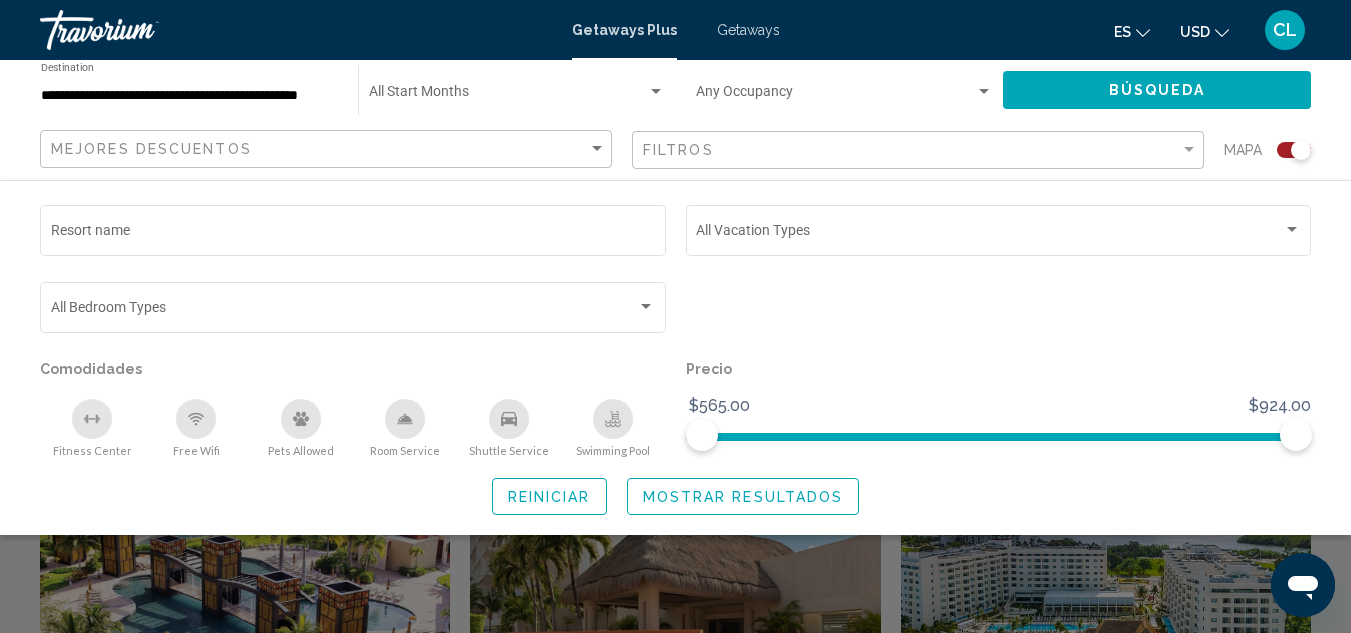 scroll, scrollTop: 449, scrollLeft: 0, axis: vertical 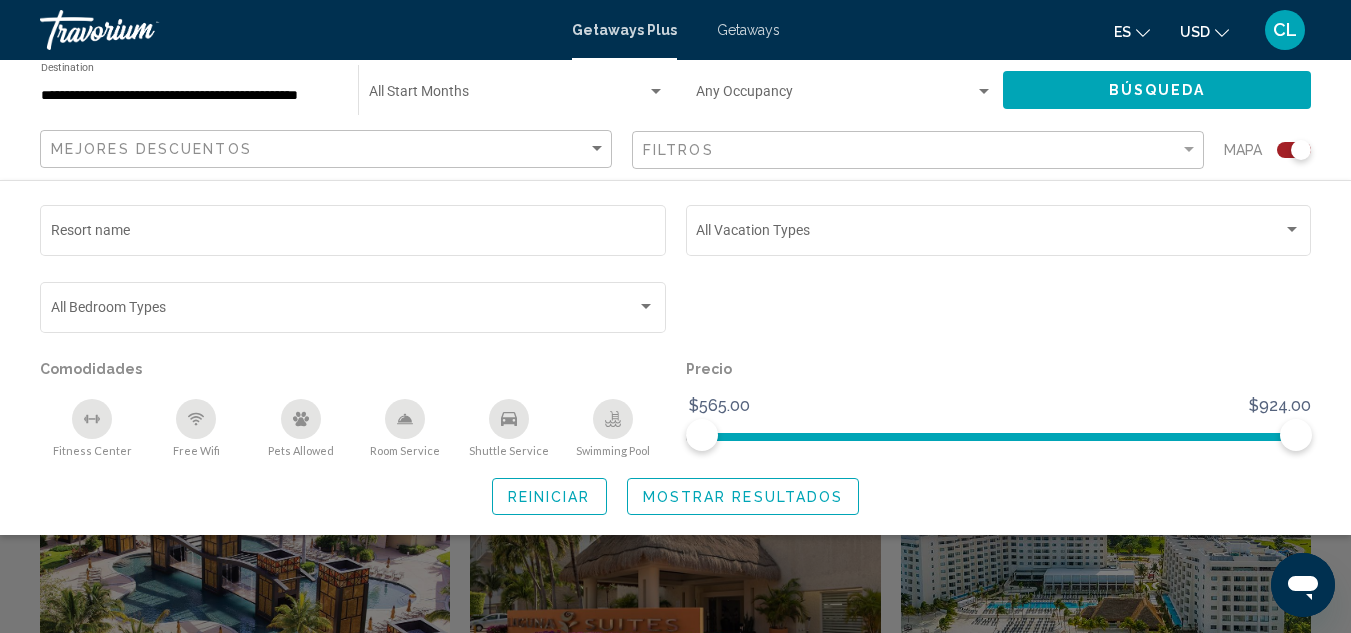 click at bounding box center [1301, 150] 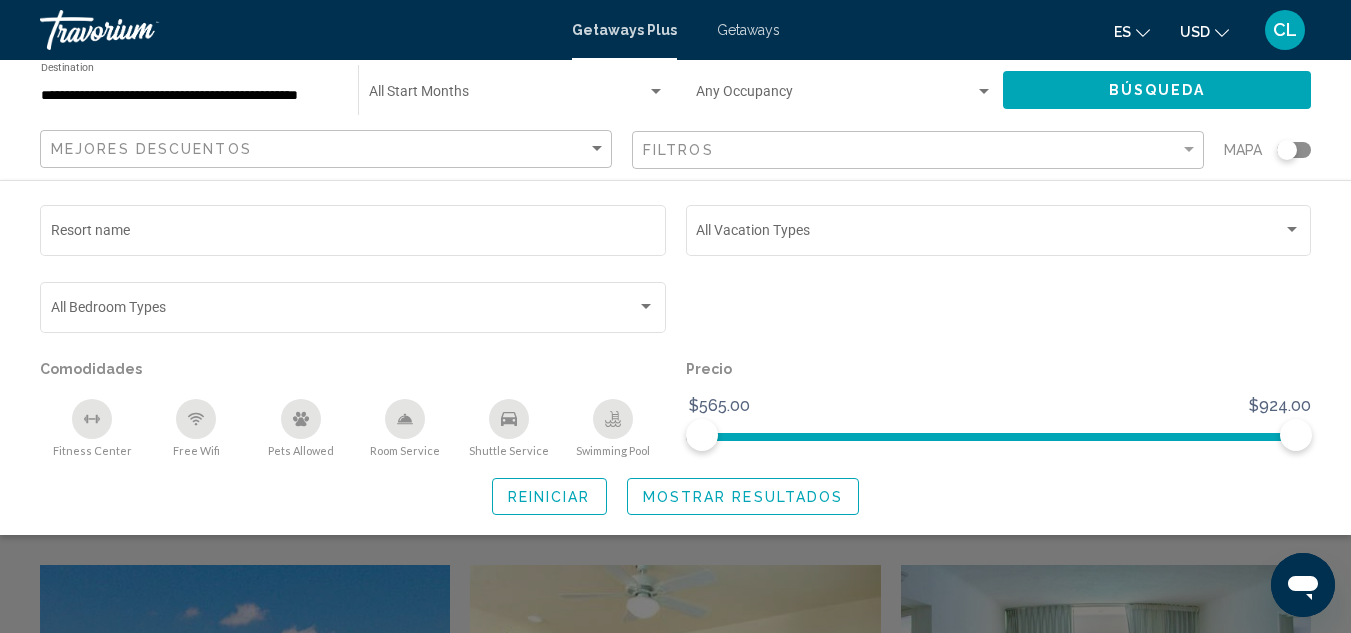scroll, scrollTop: 0, scrollLeft: 0, axis: both 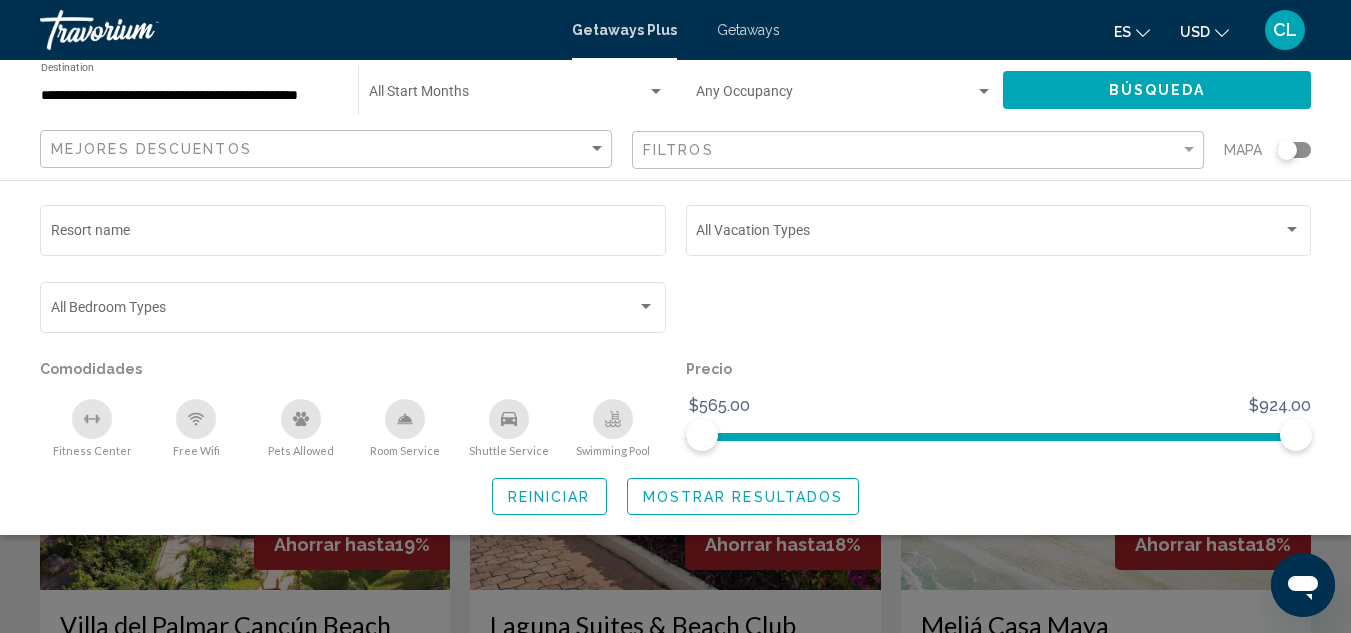 click at bounding box center (675, 466) 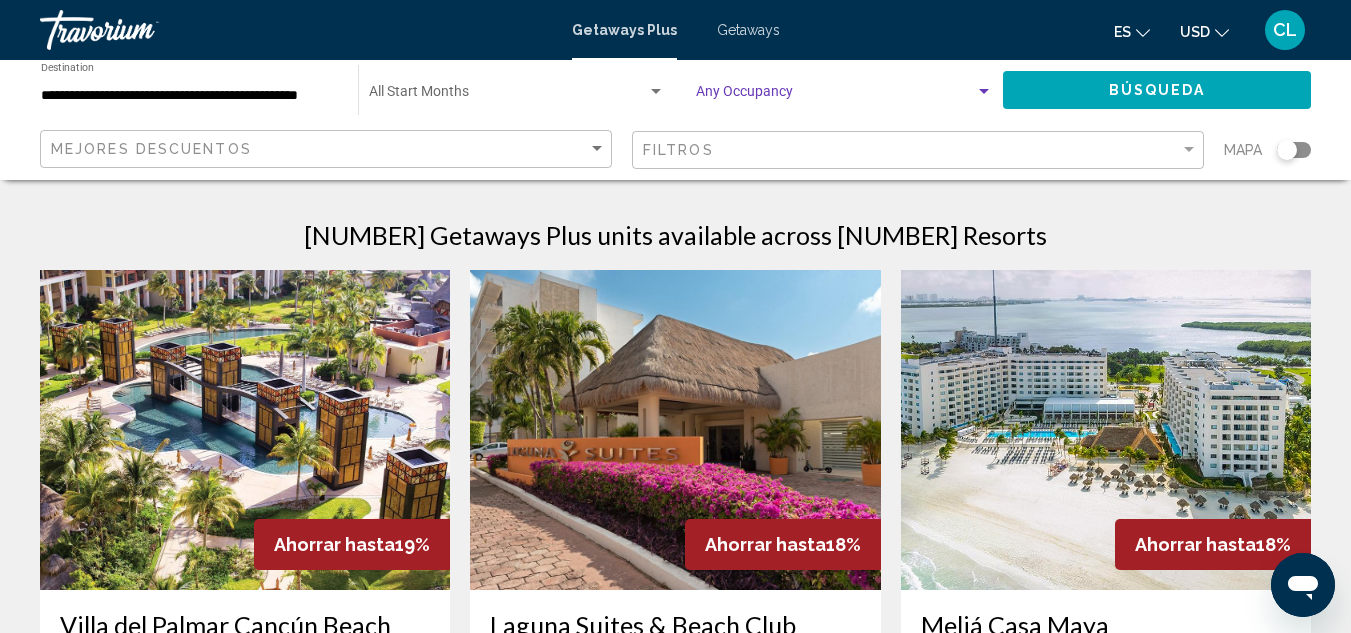 click at bounding box center (984, 92) 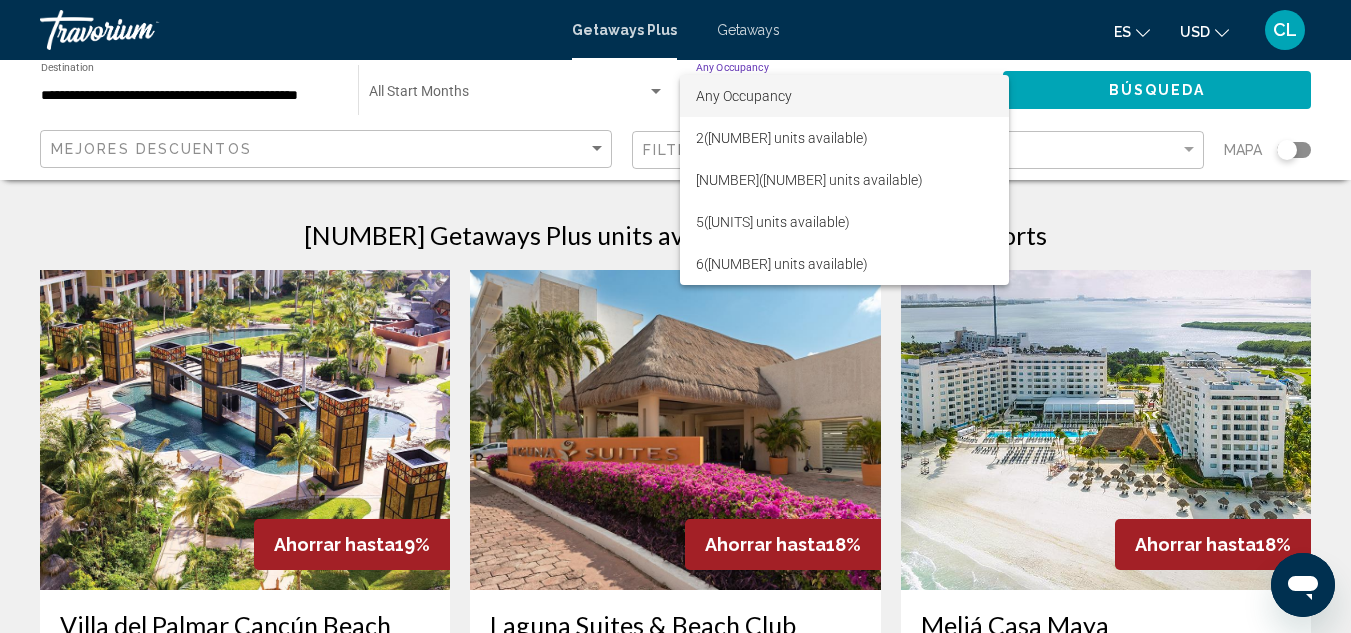 click at bounding box center [675, 316] 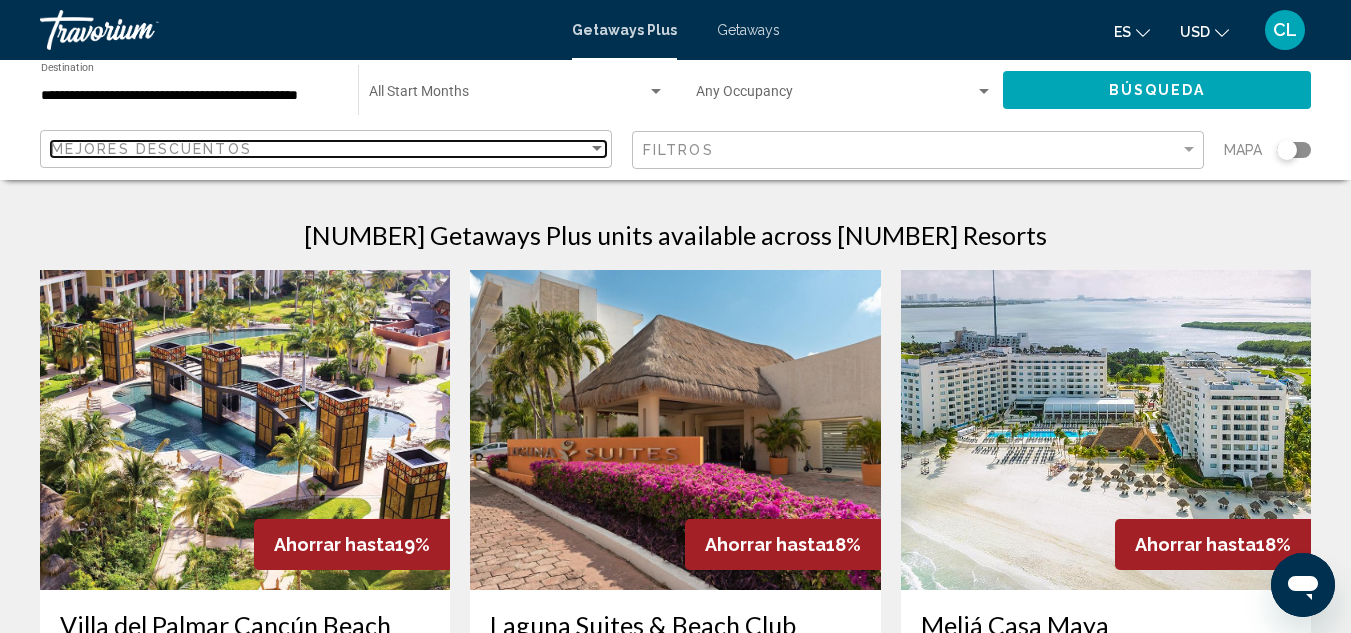 click at bounding box center [597, 148] 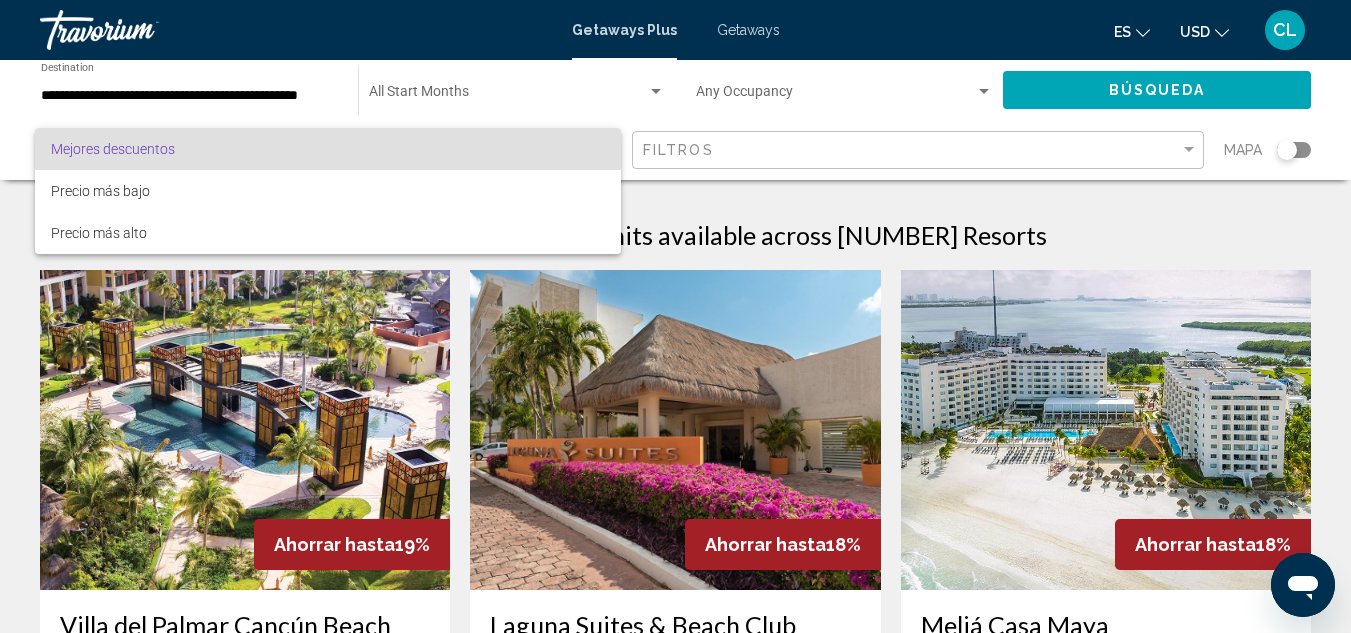 click on "Mejores descuentos" at bounding box center [328, 149] 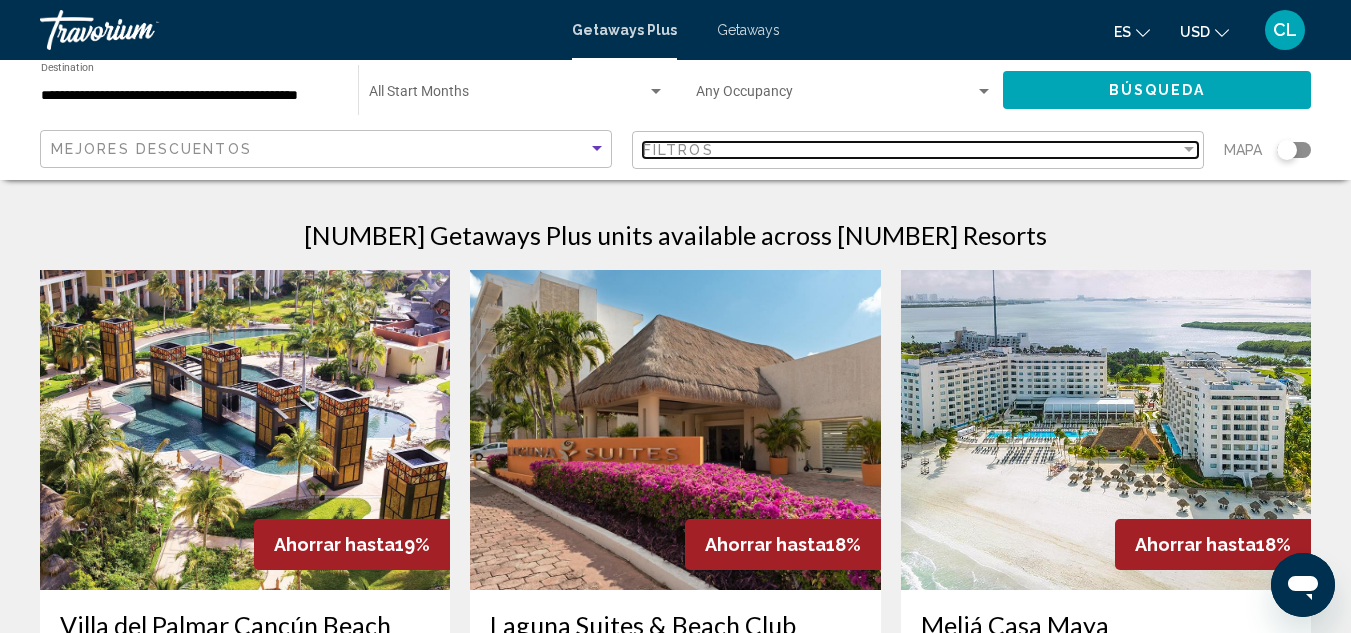 click at bounding box center [1189, 149] 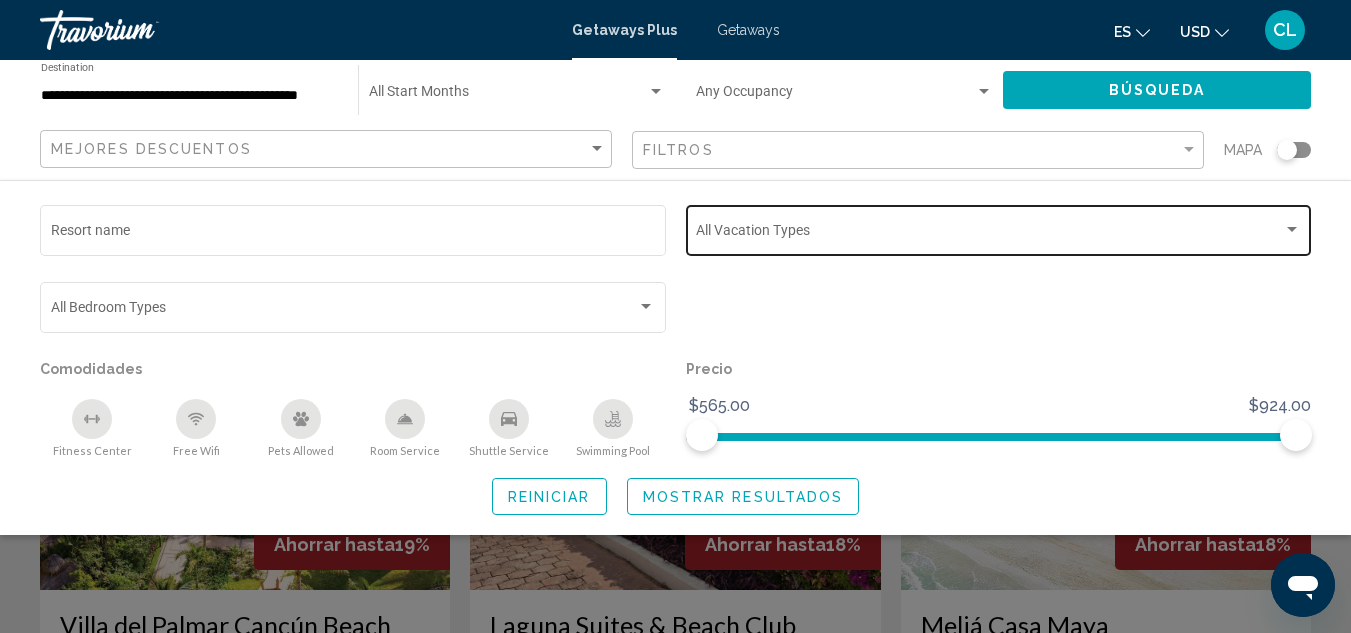 click at bounding box center (1292, 229) 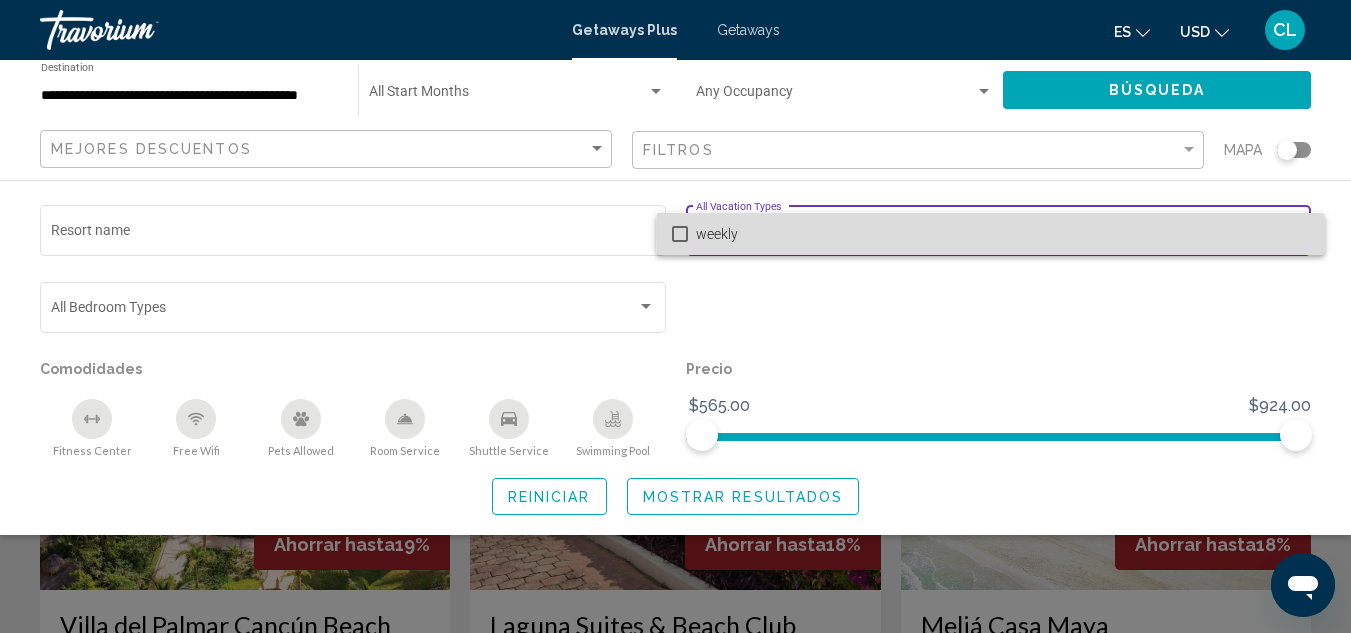 click on "weekly" at bounding box center (1002, 234) 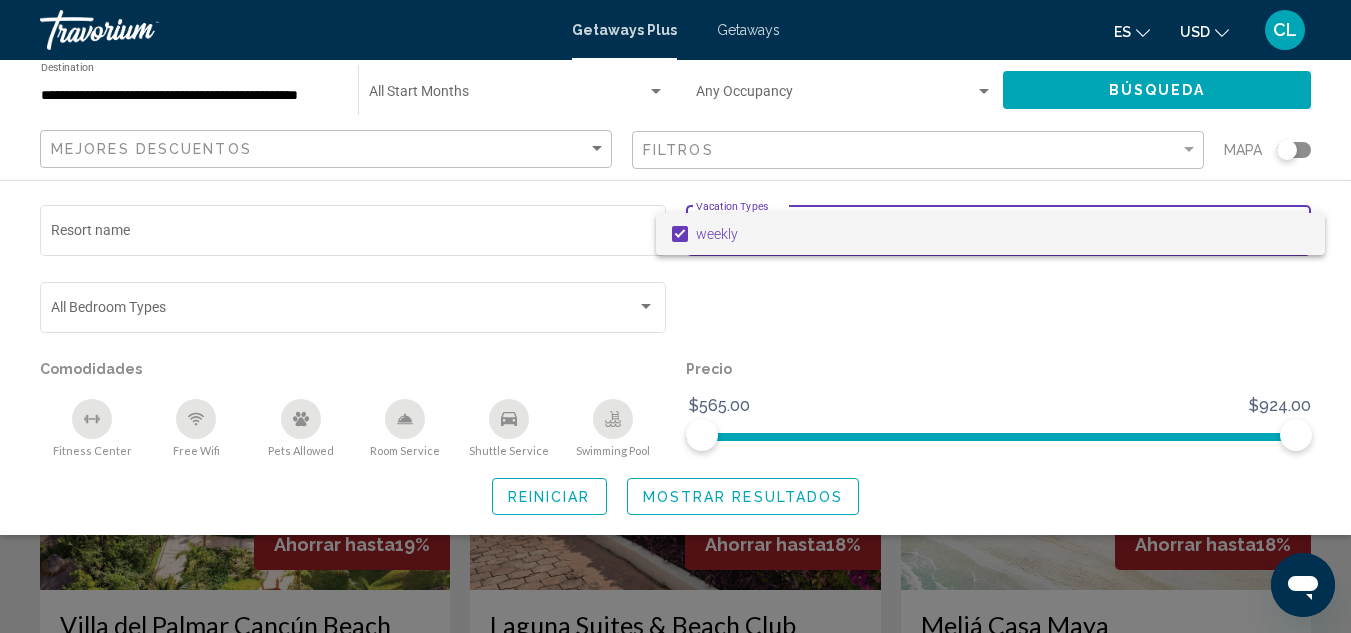 click on "weekly" at bounding box center (1002, 234) 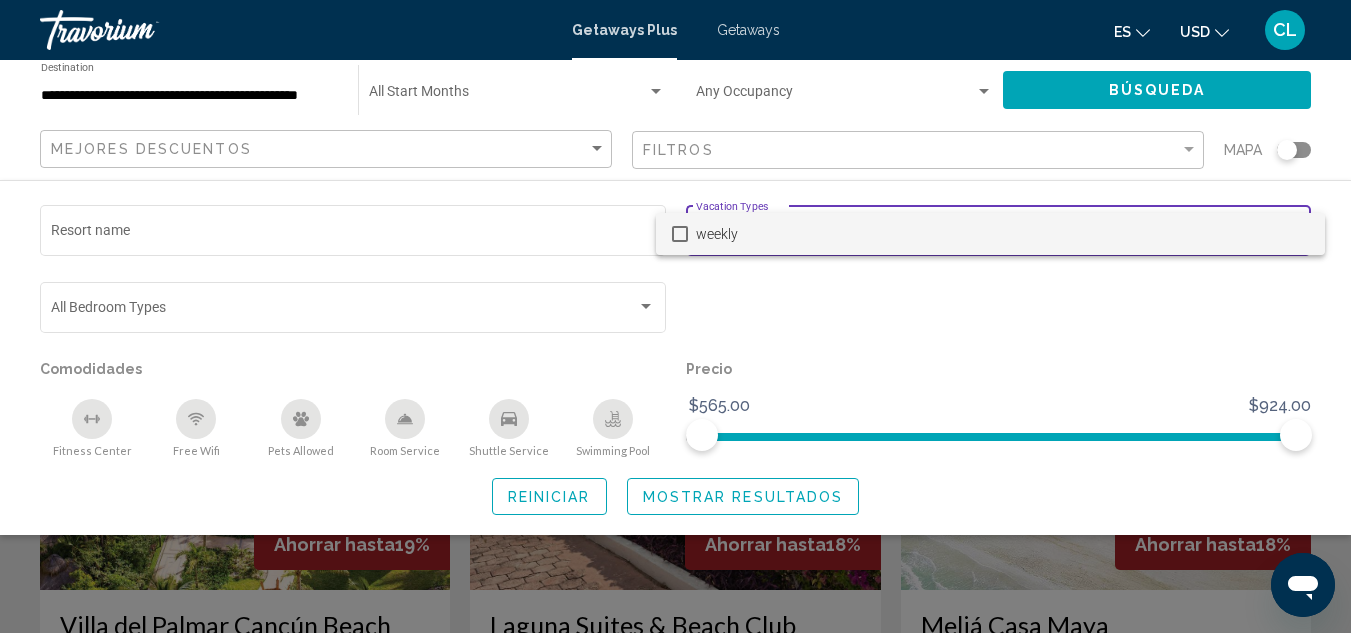 click at bounding box center [675, 316] 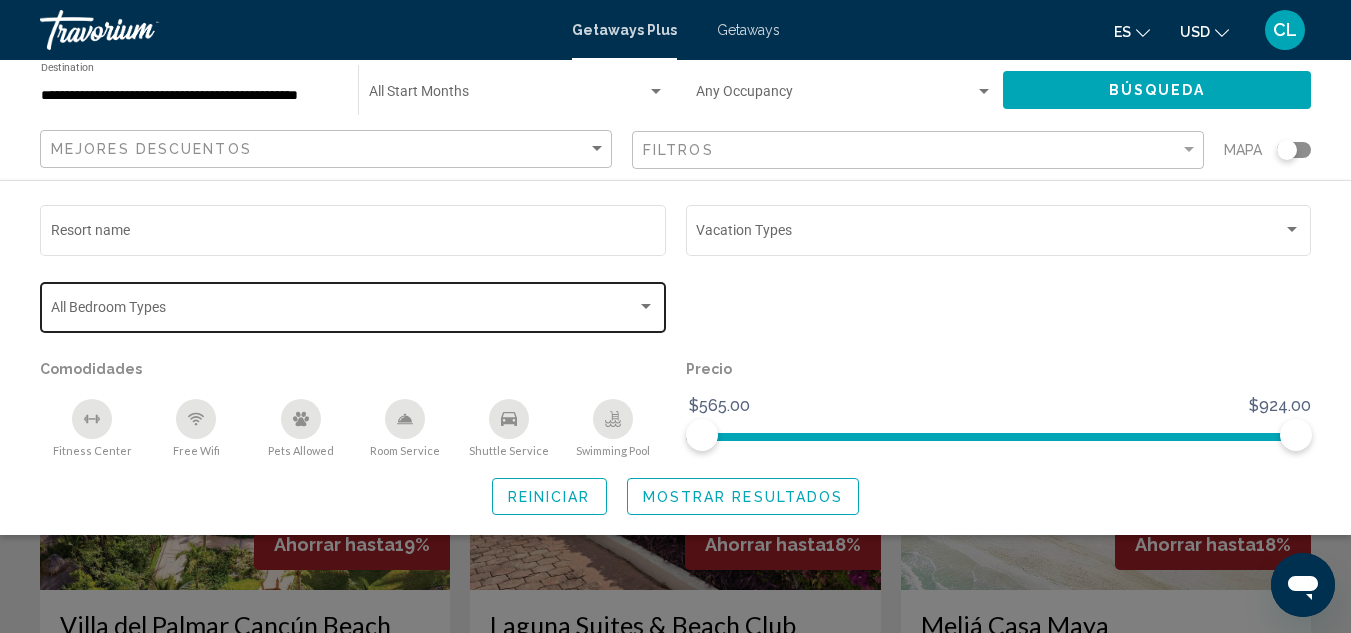click at bounding box center [646, 306] 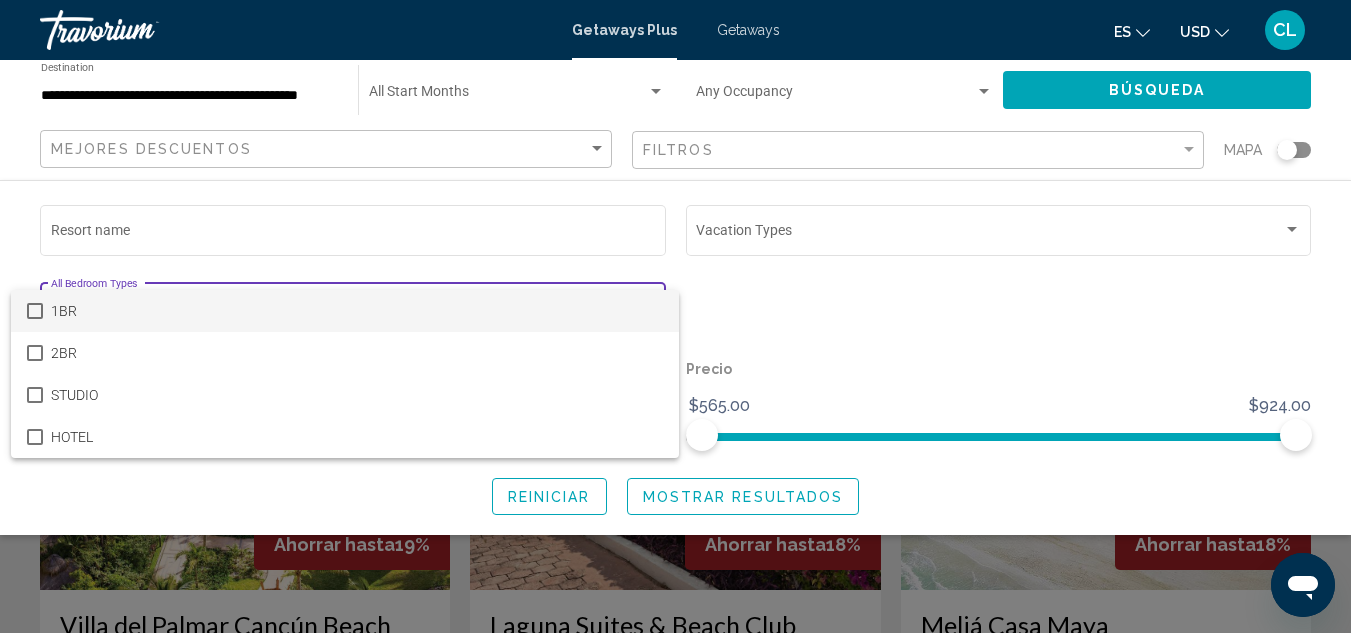 click at bounding box center [675, 316] 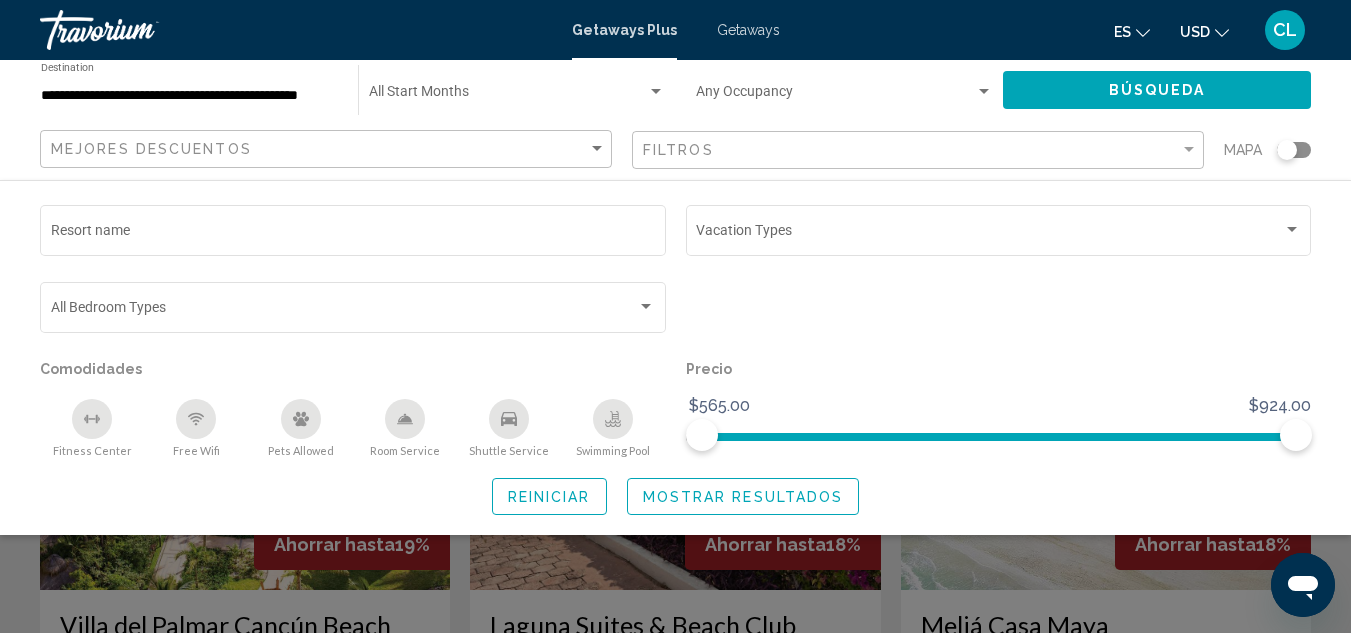 click at bounding box center (675, 466) 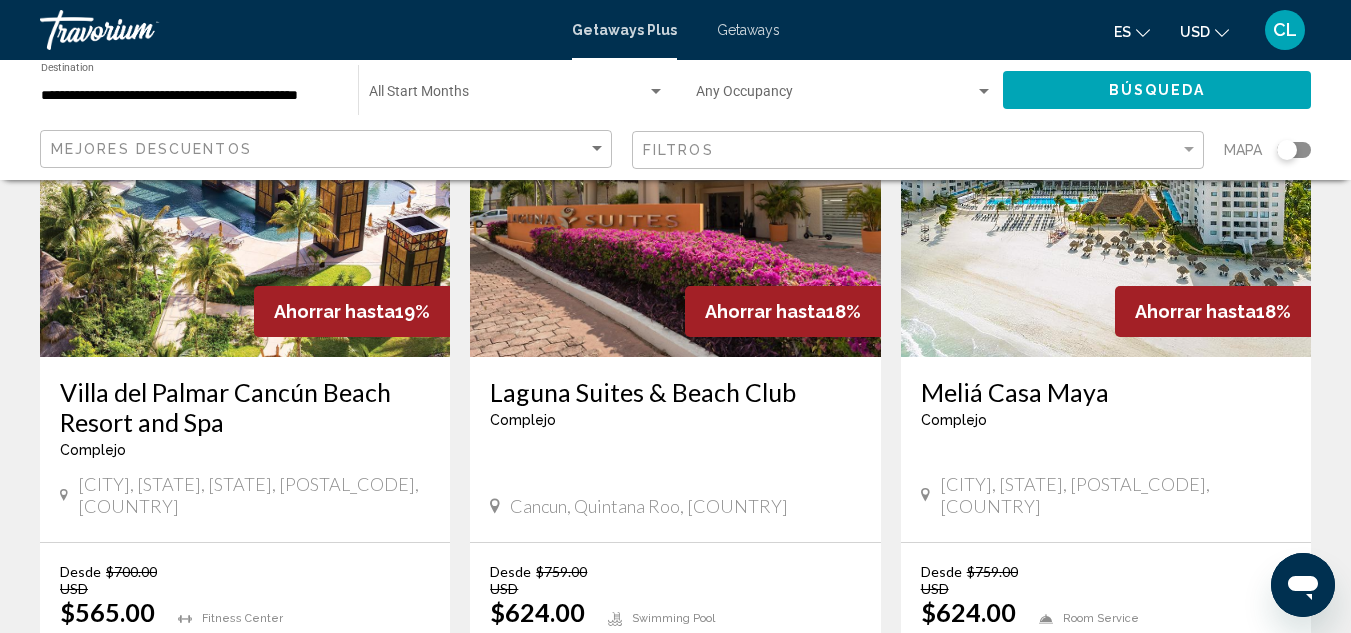 scroll, scrollTop: 0, scrollLeft: 0, axis: both 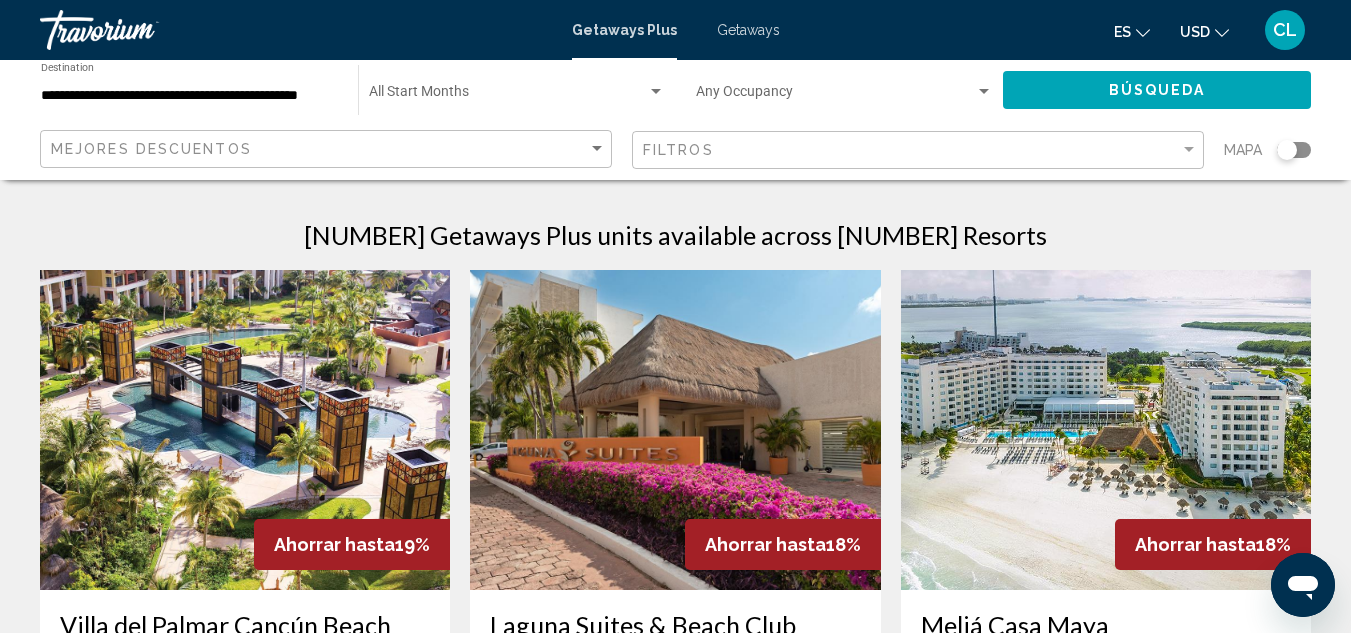 click on "Getaways" at bounding box center [748, 30] 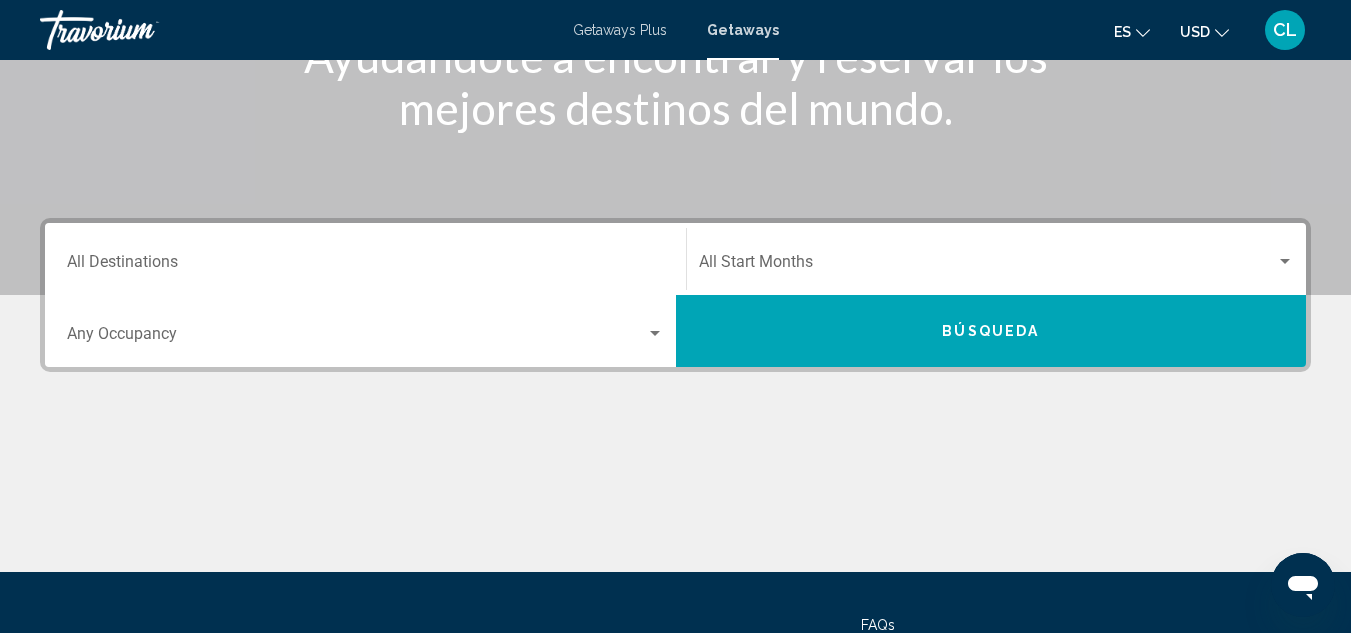 scroll, scrollTop: 275, scrollLeft: 0, axis: vertical 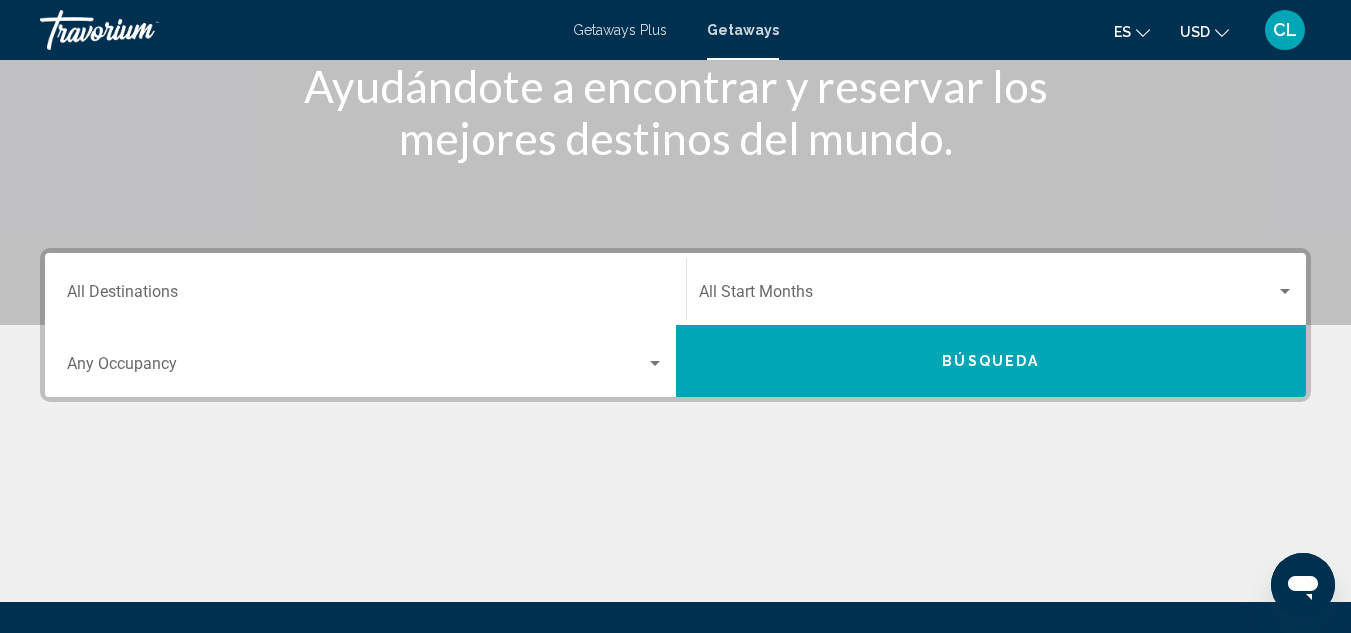 click on "Destination All Destinations" at bounding box center [365, 289] 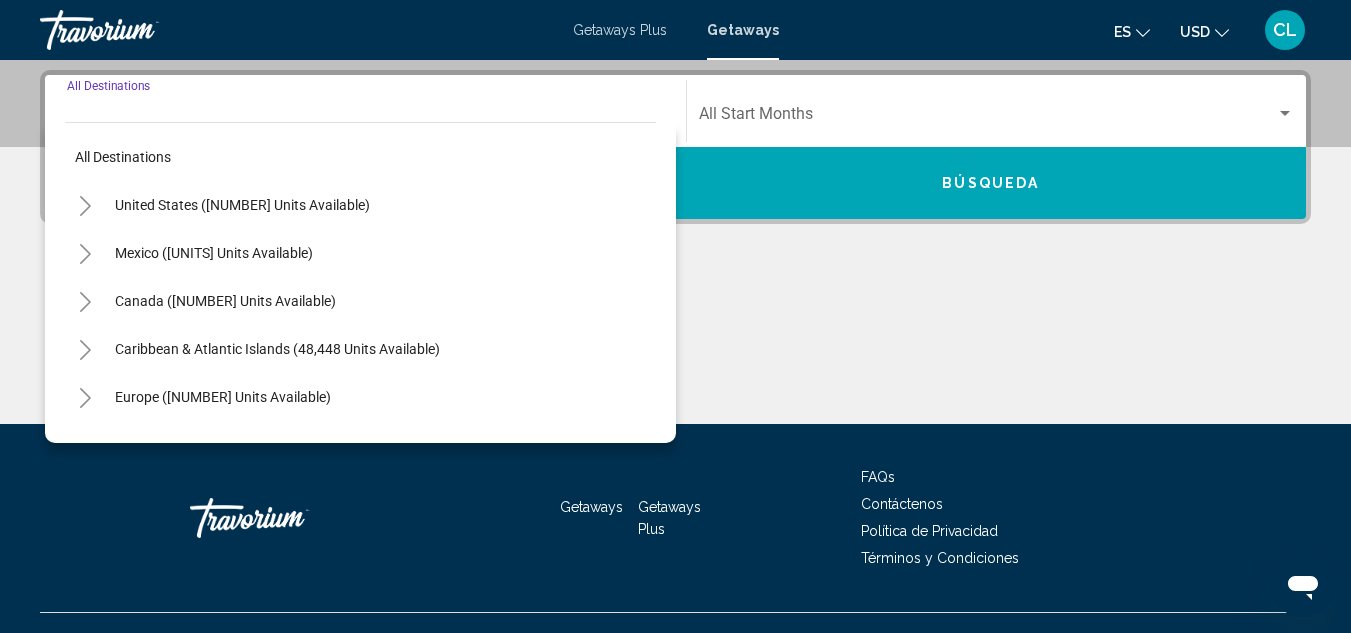 scroll, scrollTop: 458, scrollLeft: 0, axis: vertical 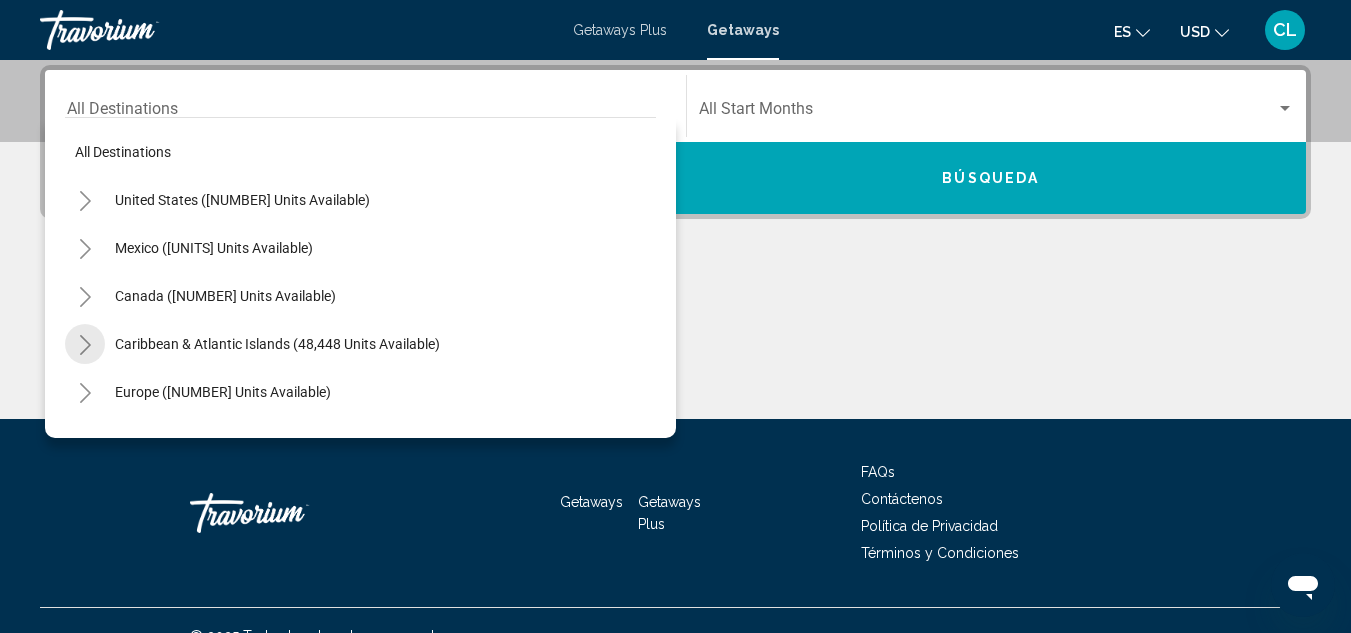 click at bounding box center [85, 345] 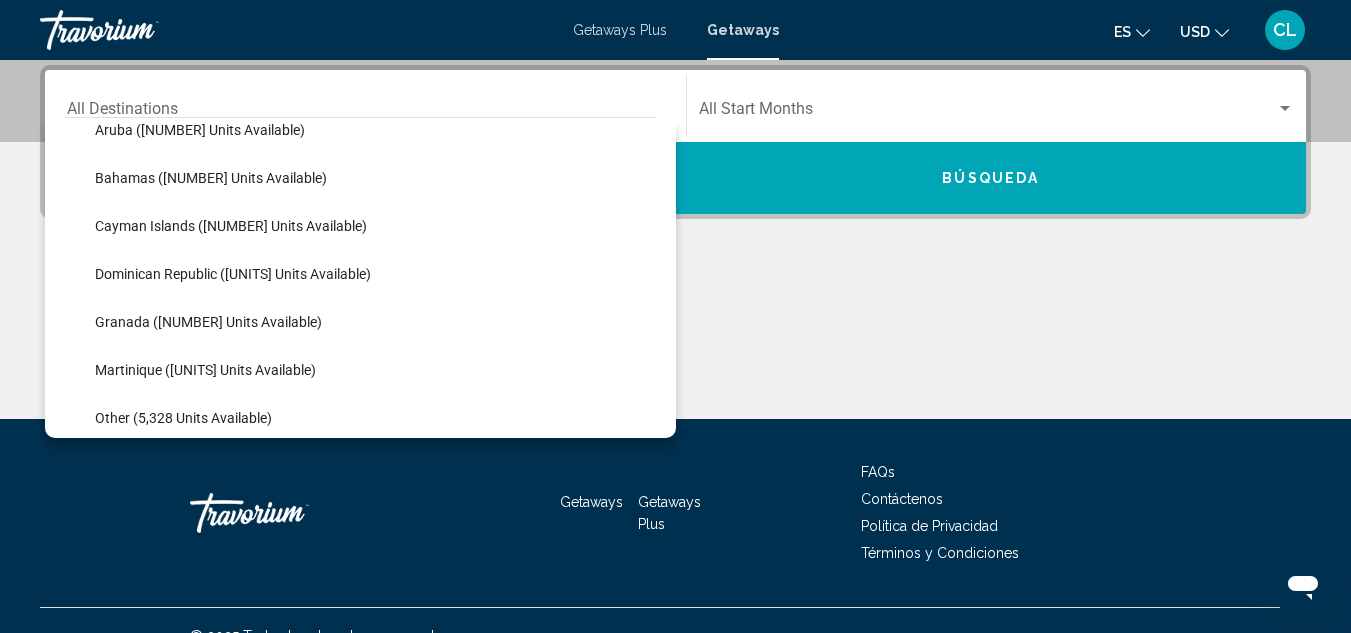 scroll, scrollTop: 272, scrollLeft: 0, axis: vertical 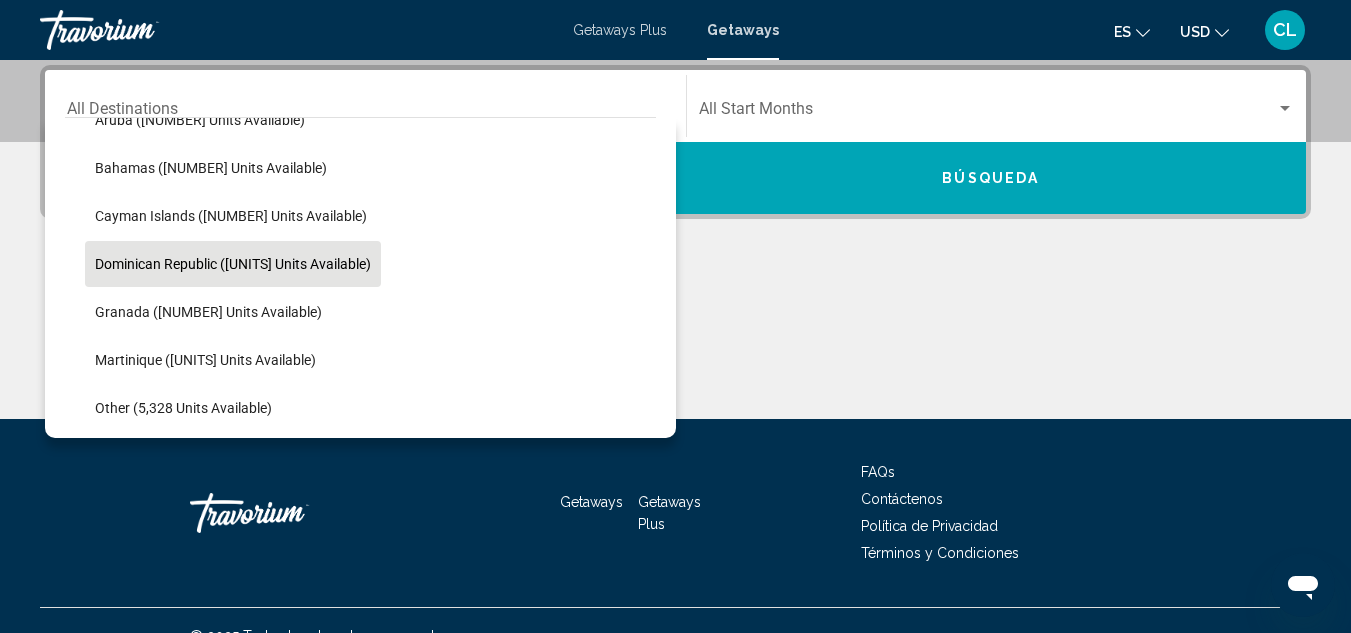 click on "Dominican Republic (1,812 units available)" at bounding box center [200, 120] 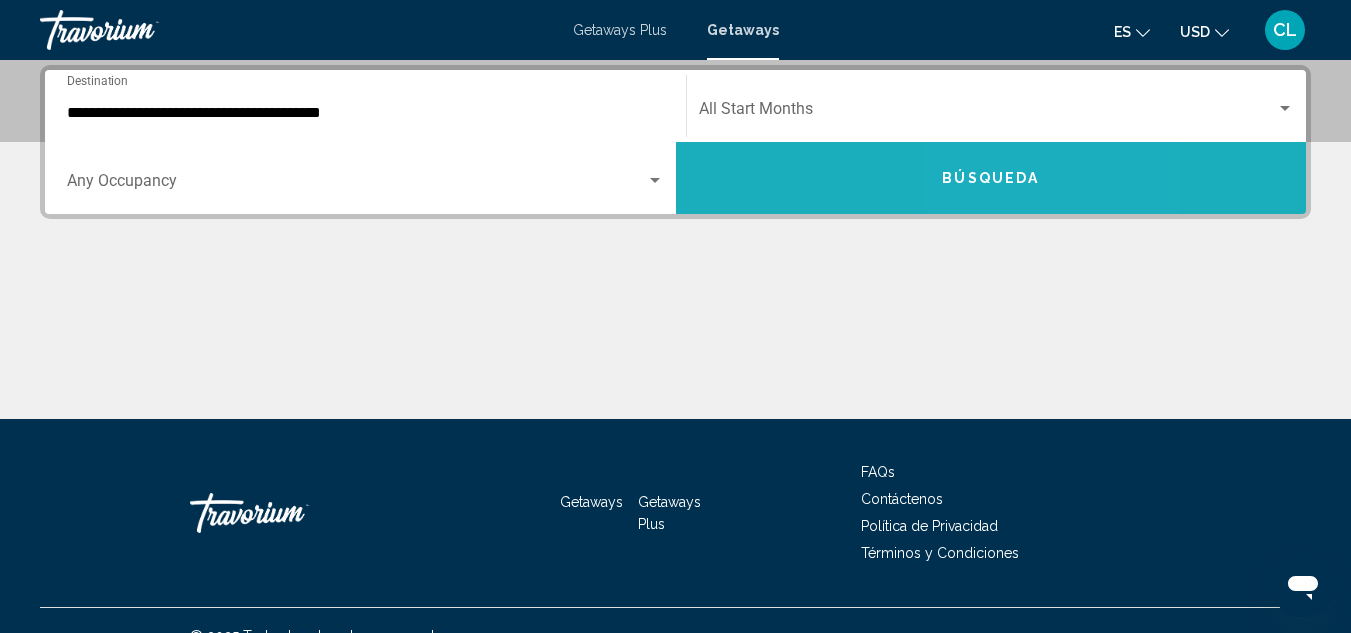 click on "Búsqueda" at bounding box center [991, 178] 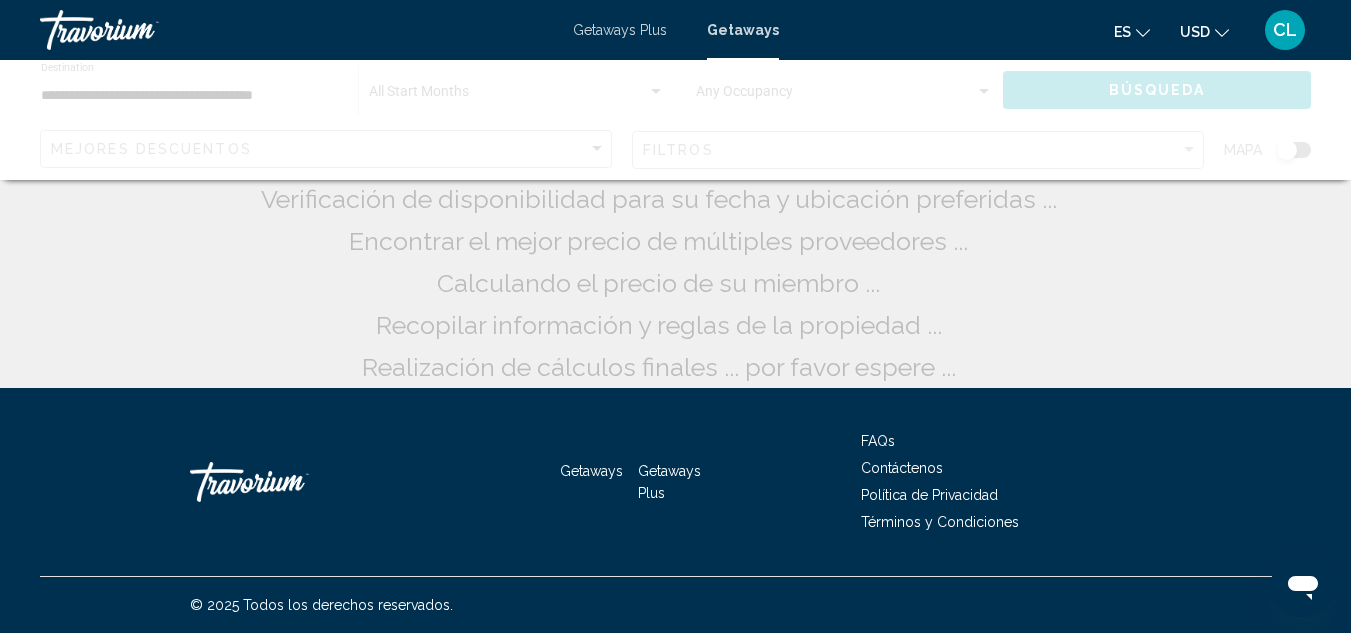 scroll, scrollTop: 0, scrollLeft: 0, axis: both 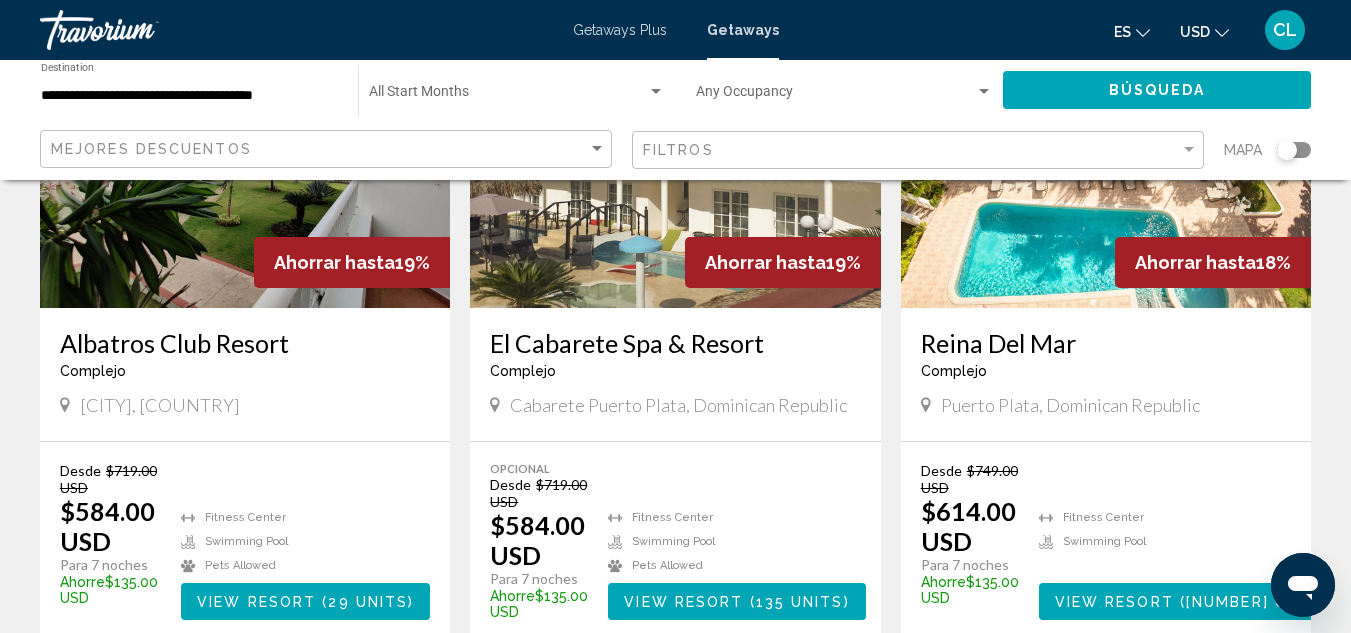 click at bounding box center [656, 92] 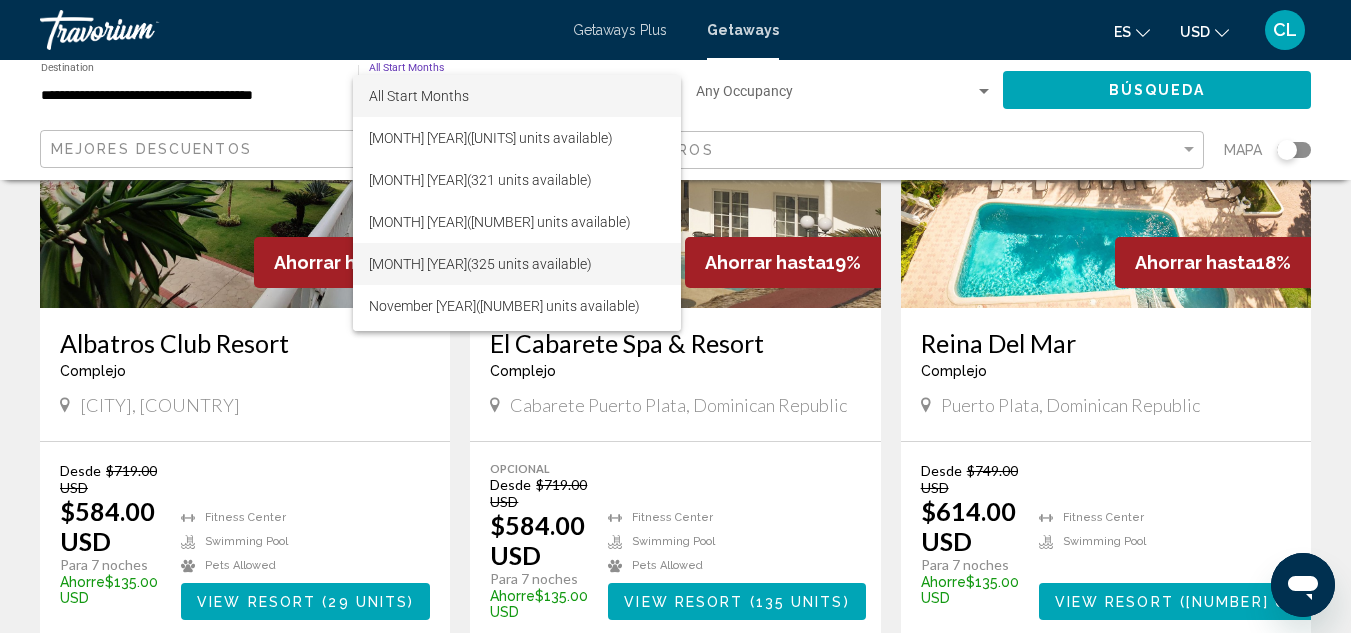 click on "octubre 2025  (325 units available)" at bounding box center (517, 264) 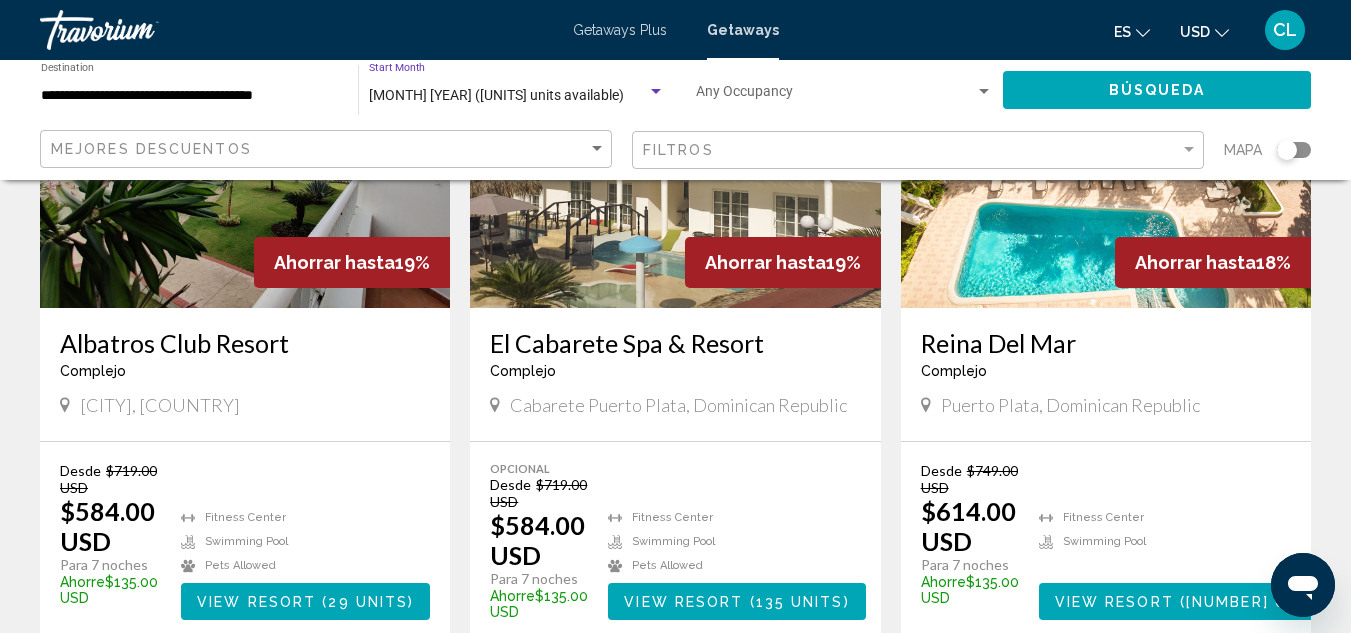 click on "Búsqueda" at bounding box center [1157, 91] 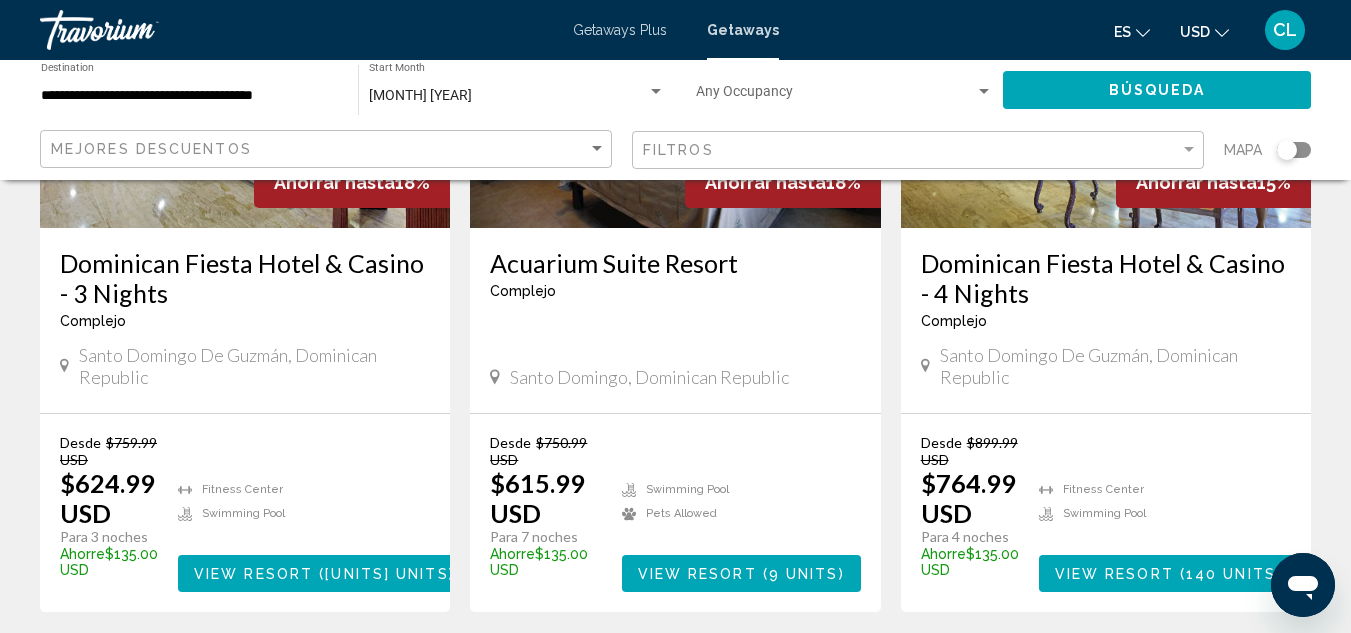scroll, scrollTop: 1044, scrollLeft: 0, axis: vertical 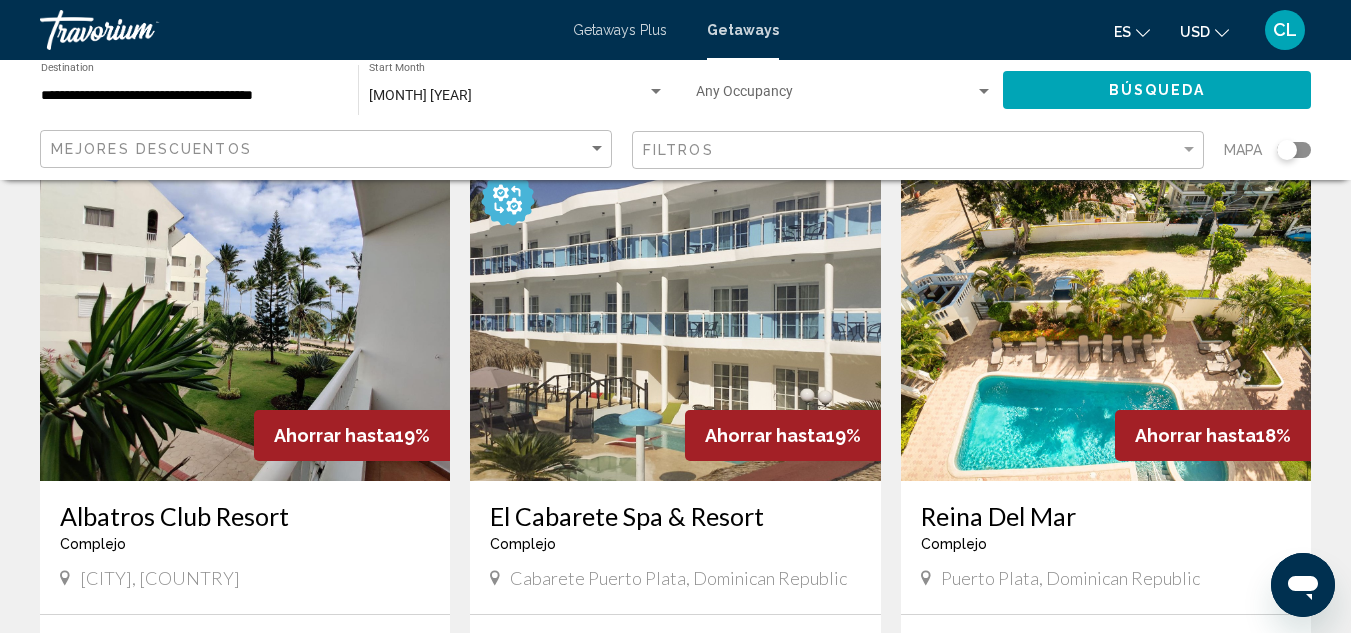 click on "Albatros Club Resort" at bounding box center (245, 516) 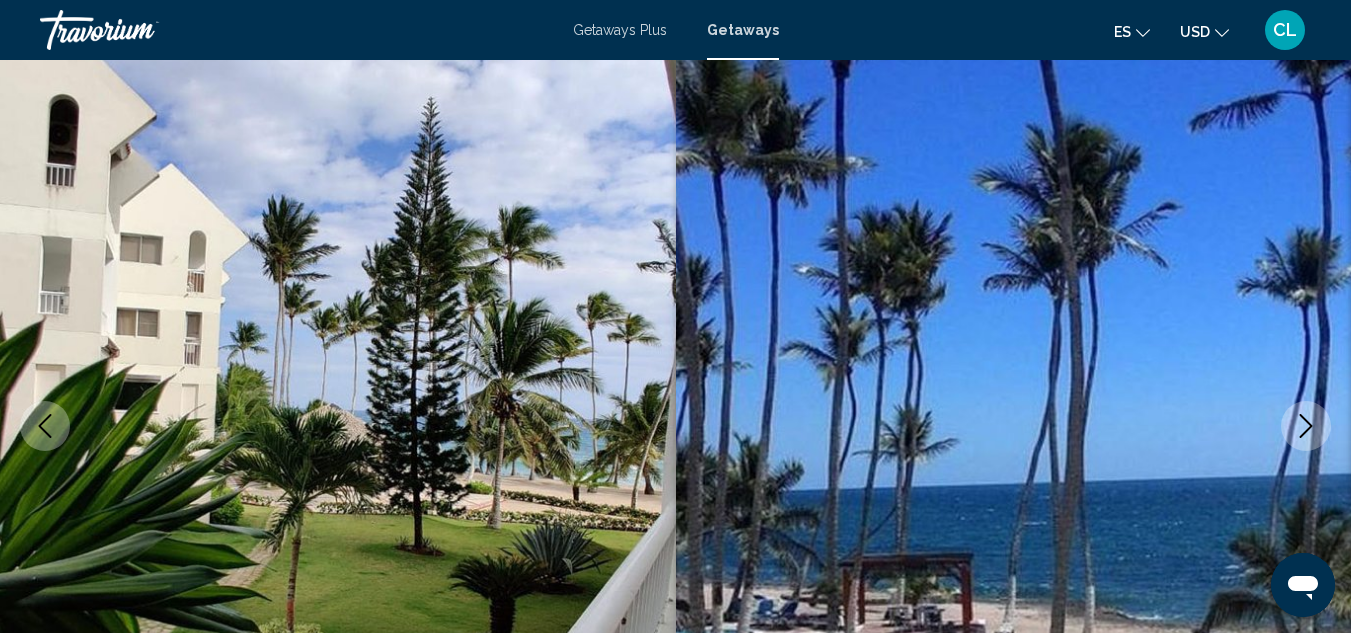 scroll, scrollTop: 219, scrollLeft: 0, axis: vertical 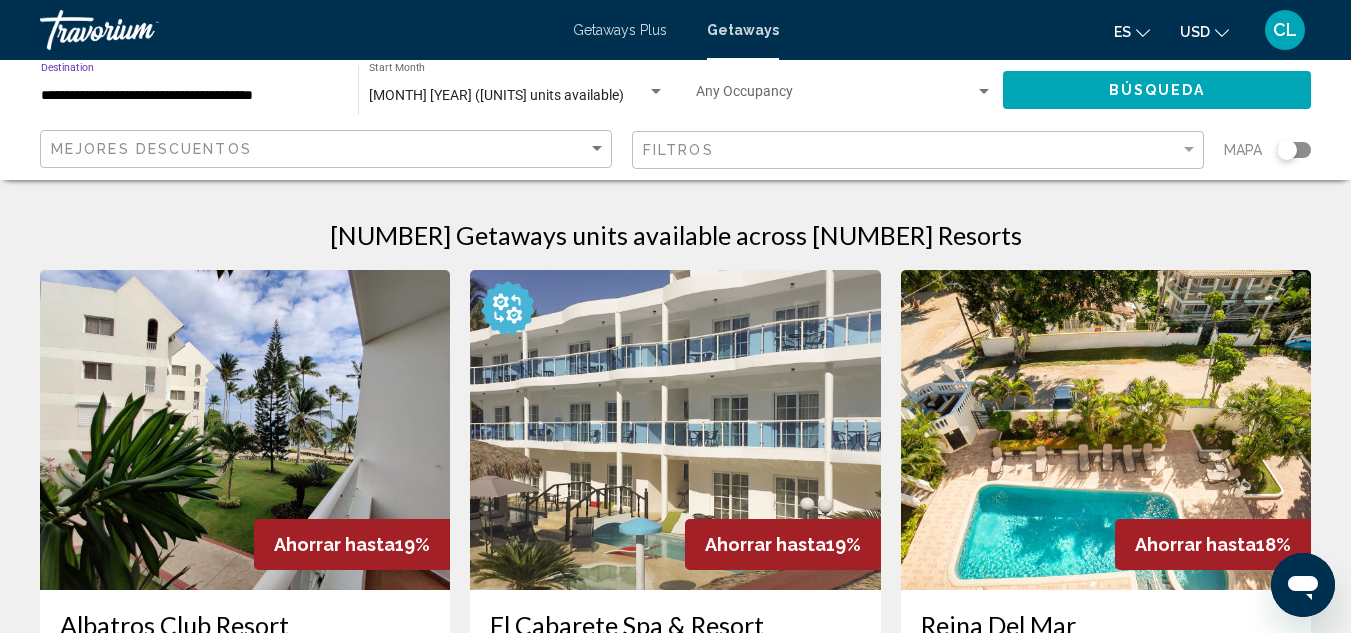 click on "**********" at bounding box center (189, 96) 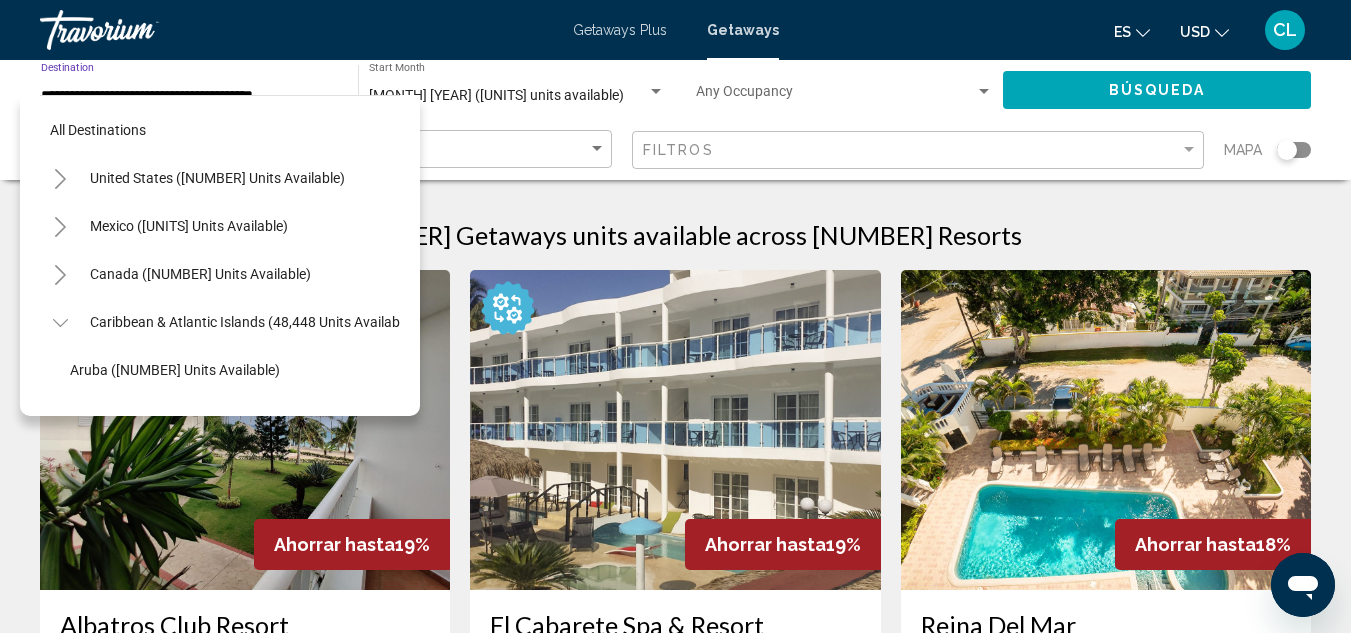 scroll, scrollTop: 271, scrollLeft: 0, axis: vertical 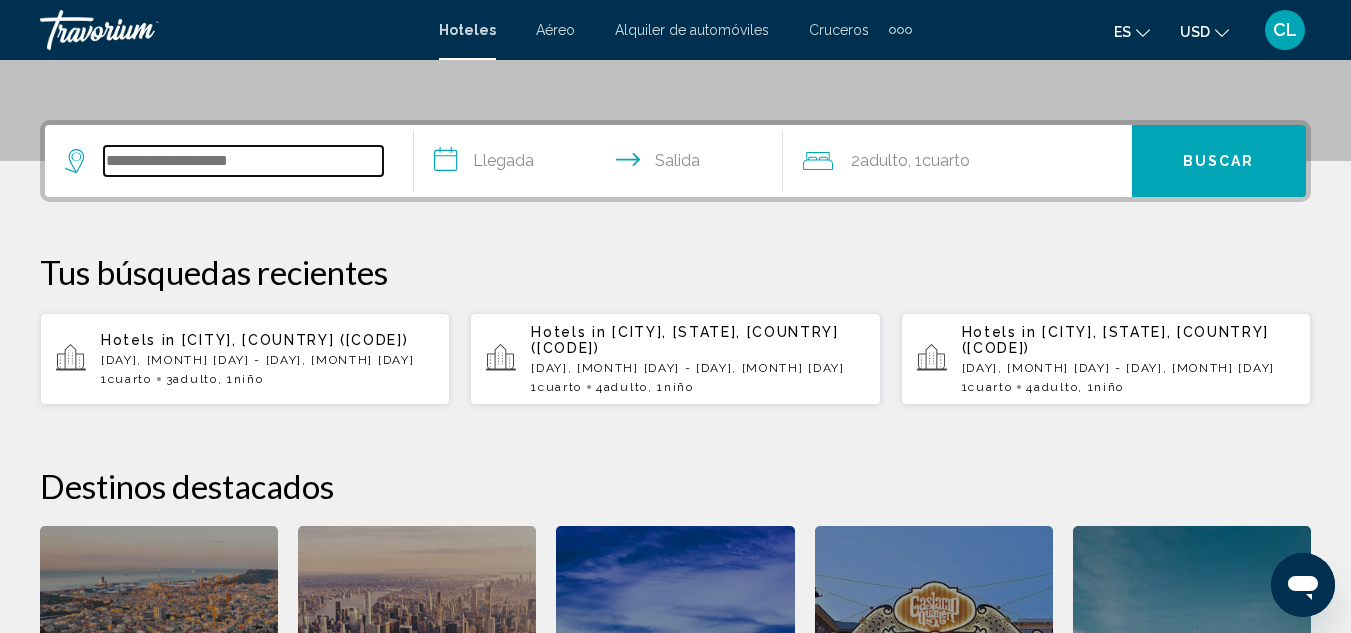 click at bounding box center [243, 161] 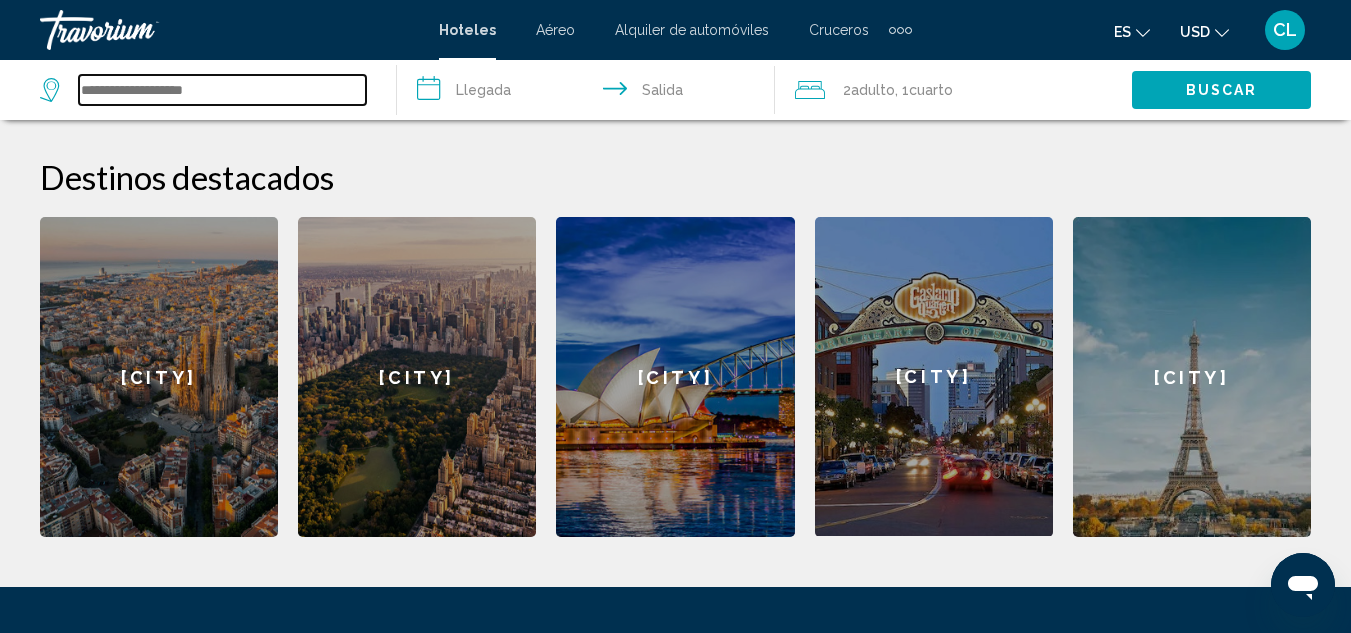 scroll, scrollTop: 740, scrollLeft: 0, axis: vertical 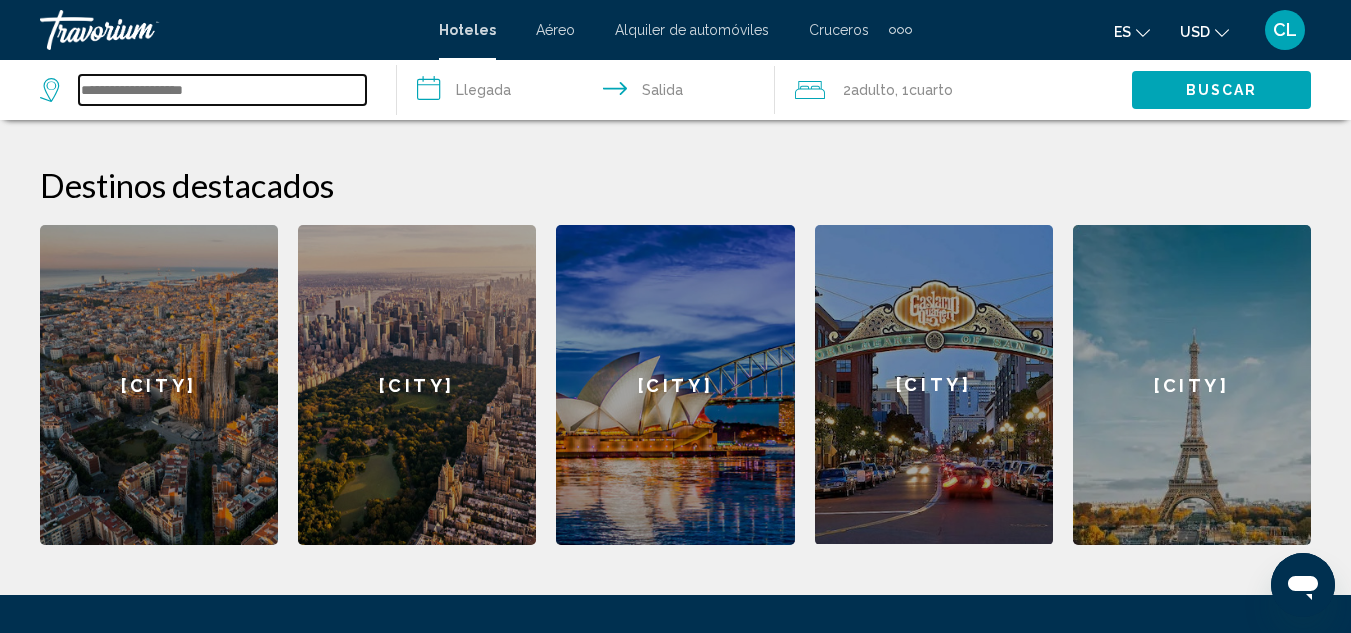 click at bounding box center (222, 90) 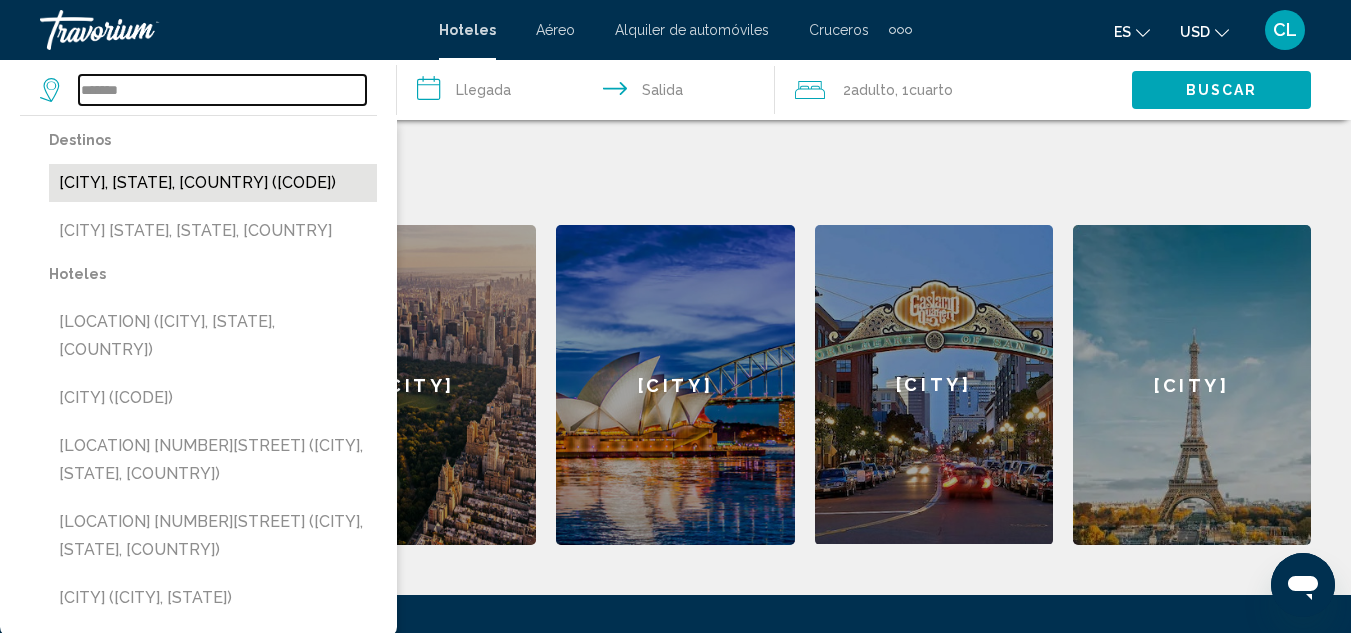 type on "*******" 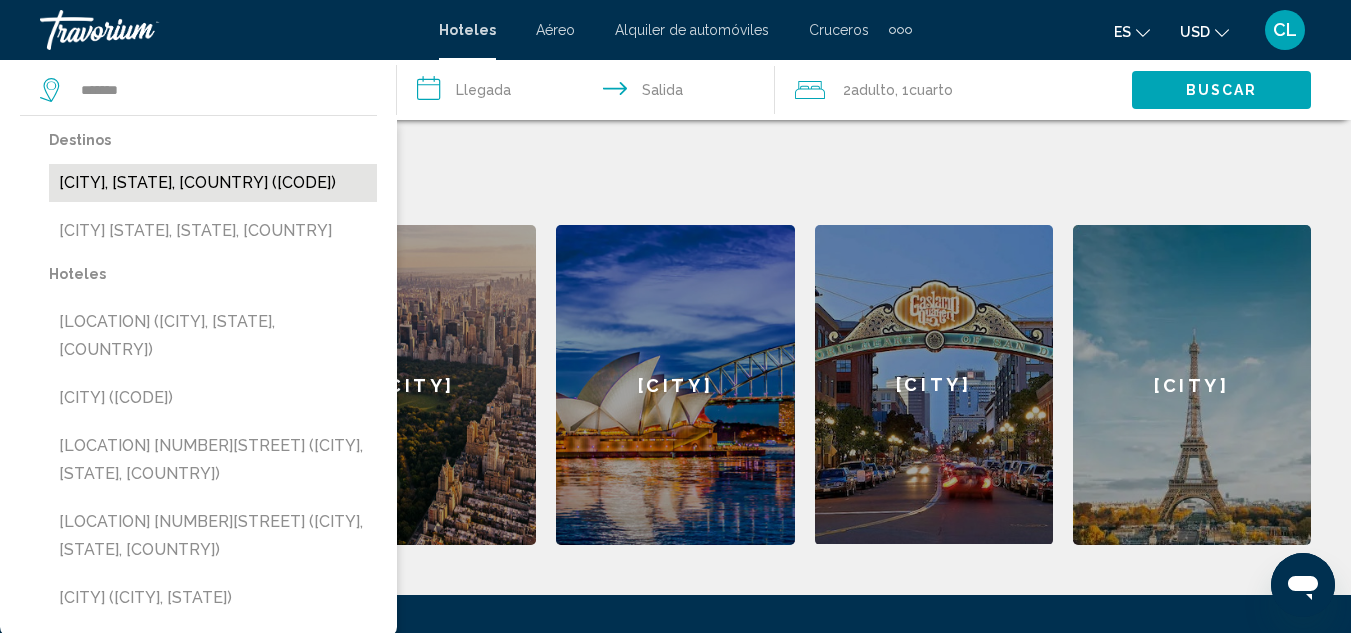 click on "Orlando, FL, United States (ORL)" at bounding box center [213, 183] 